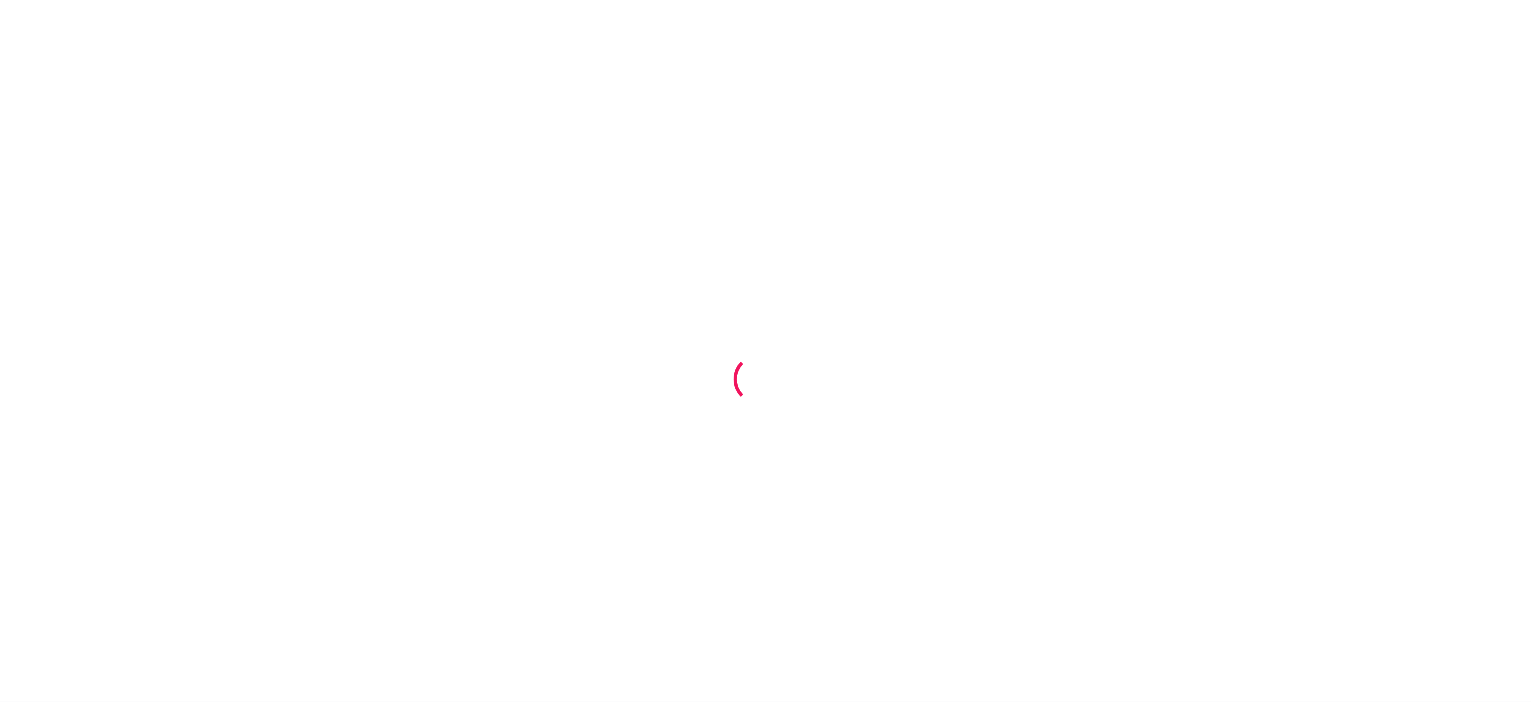 scroll, scrollTop: 0, scrollLeft: 0, axis: both 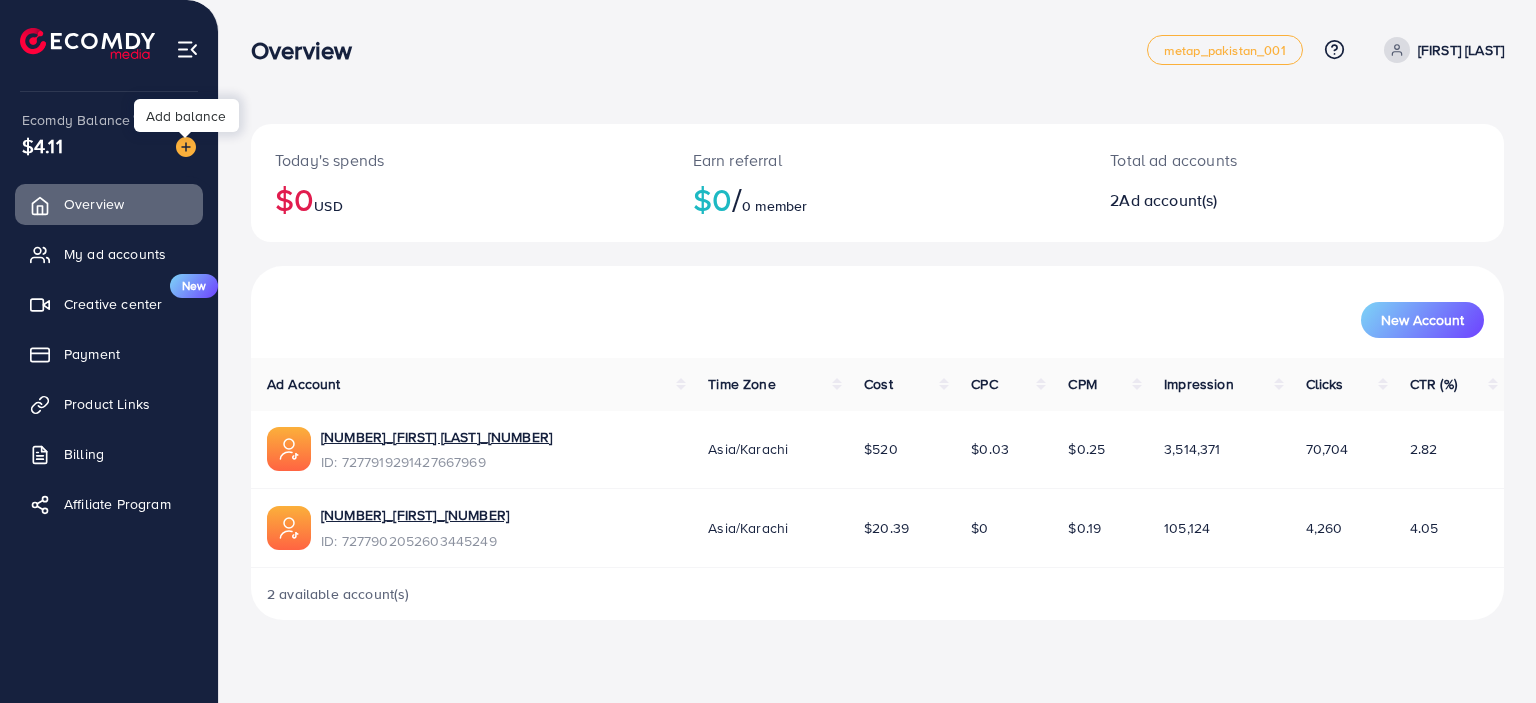 click at bounding box center (186, 147) 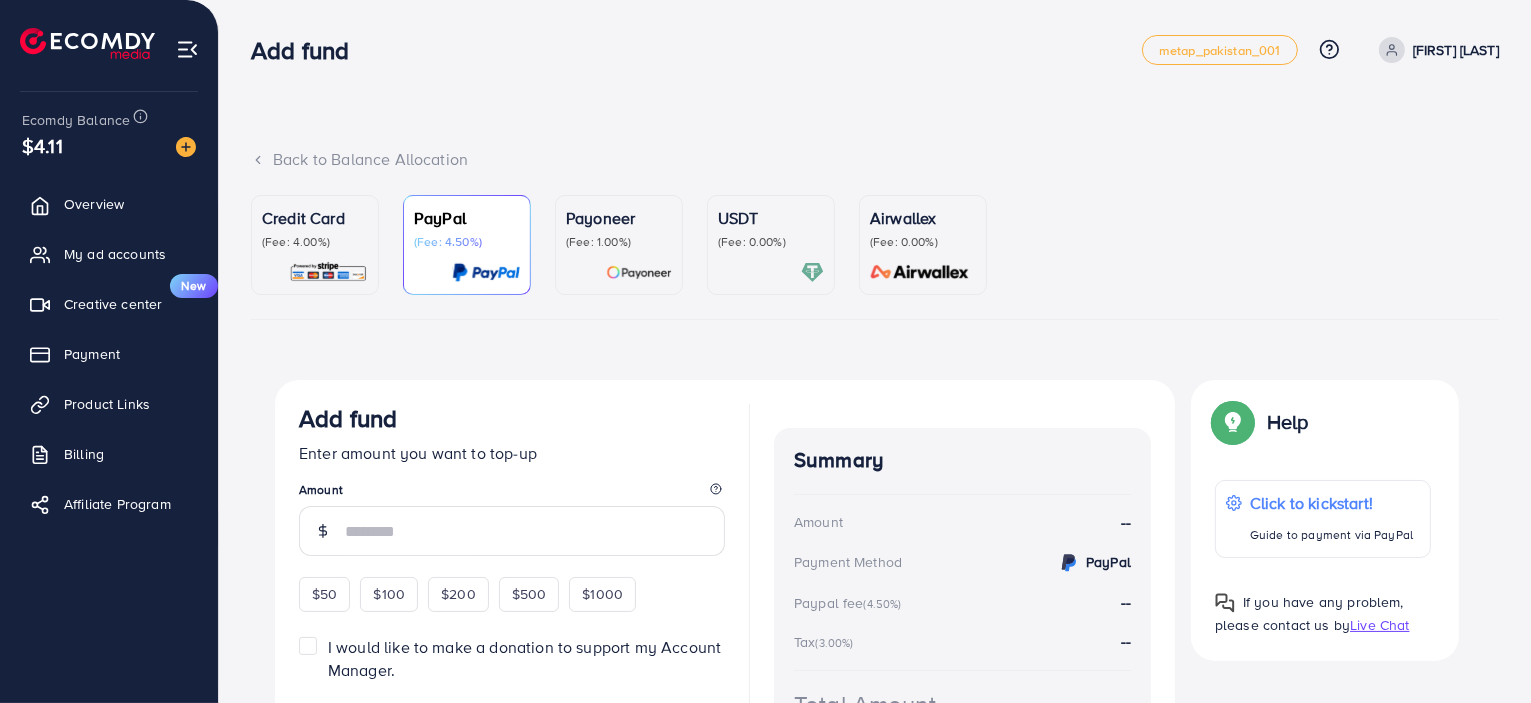 scroll, scrollTop: 139, scrollLeft: 0, axis: vertical 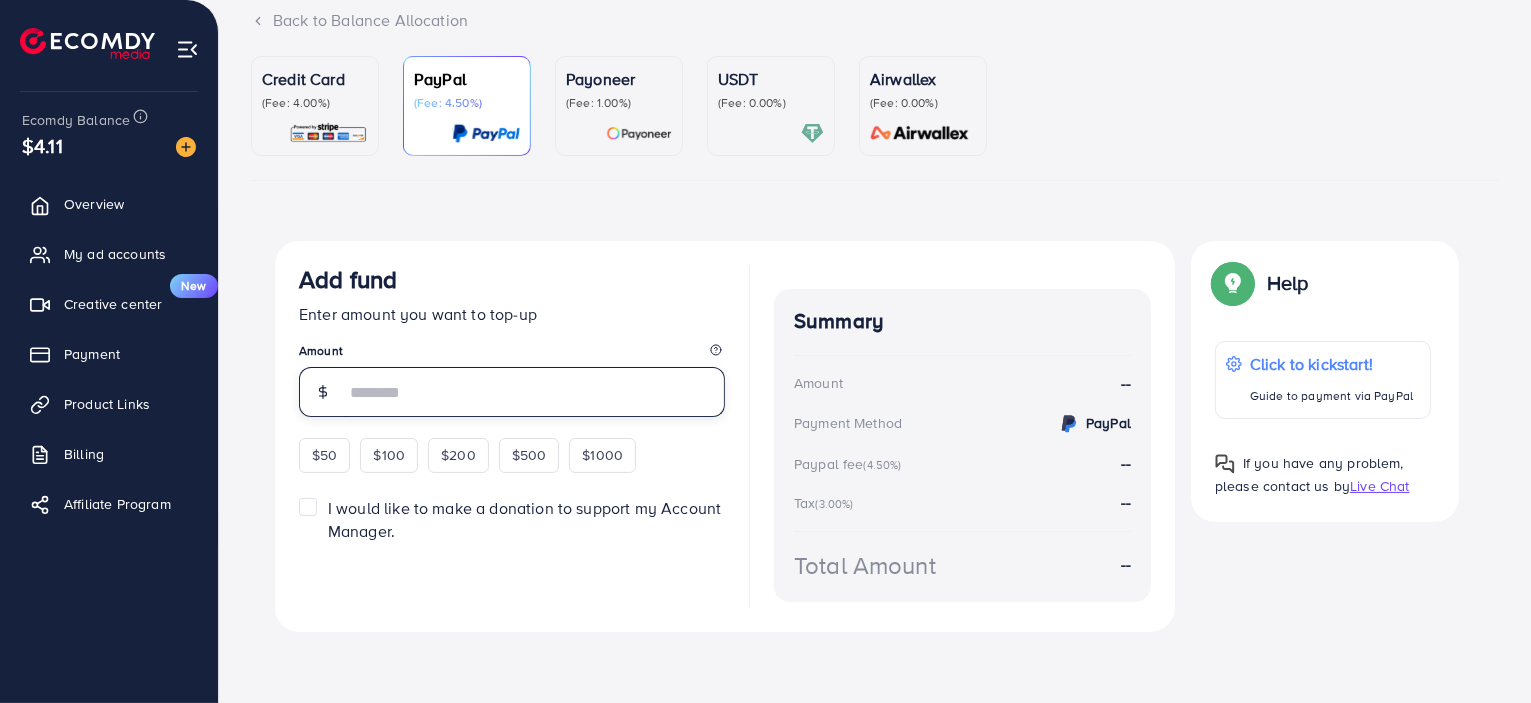 click at bounding box center [535, 392] 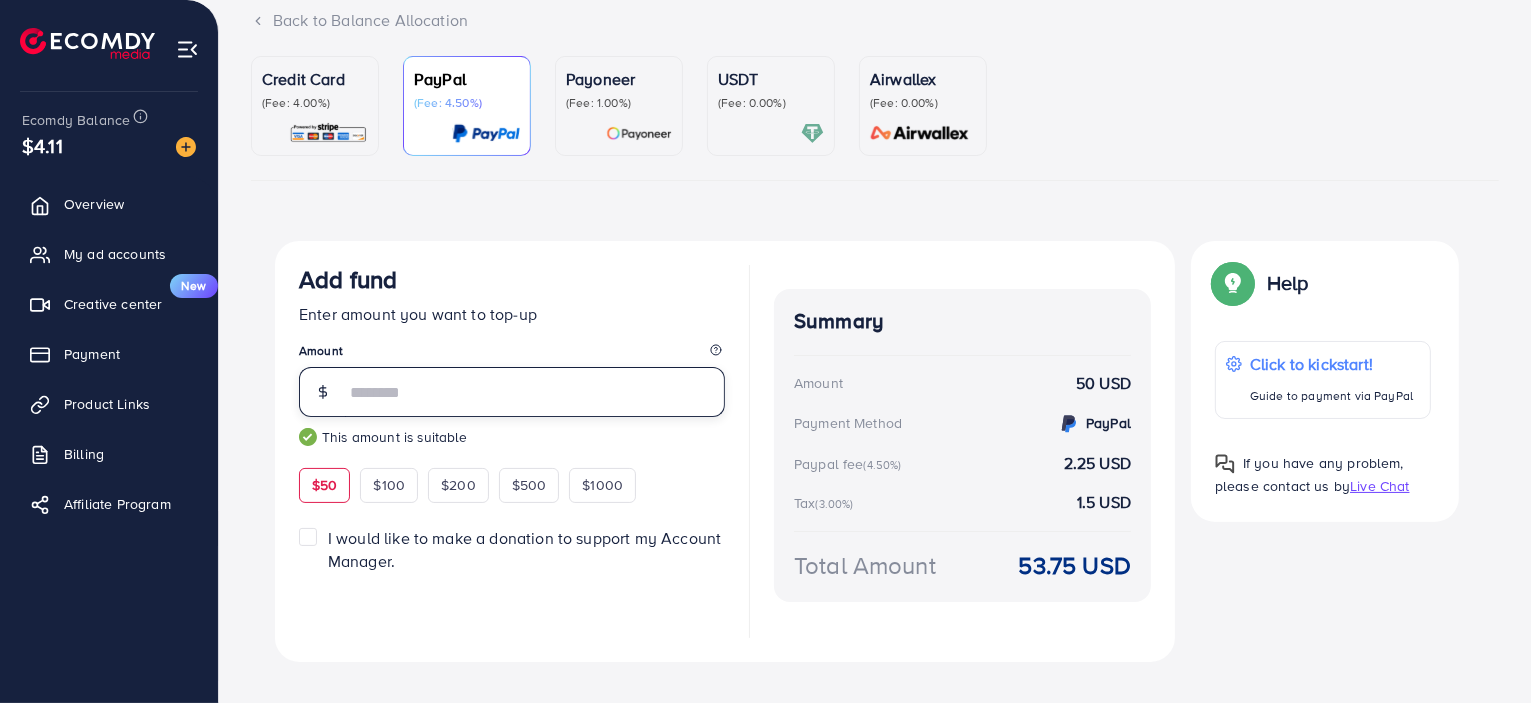scroll, scrollTop: 168, scrollLeft: 0, axis: vertical 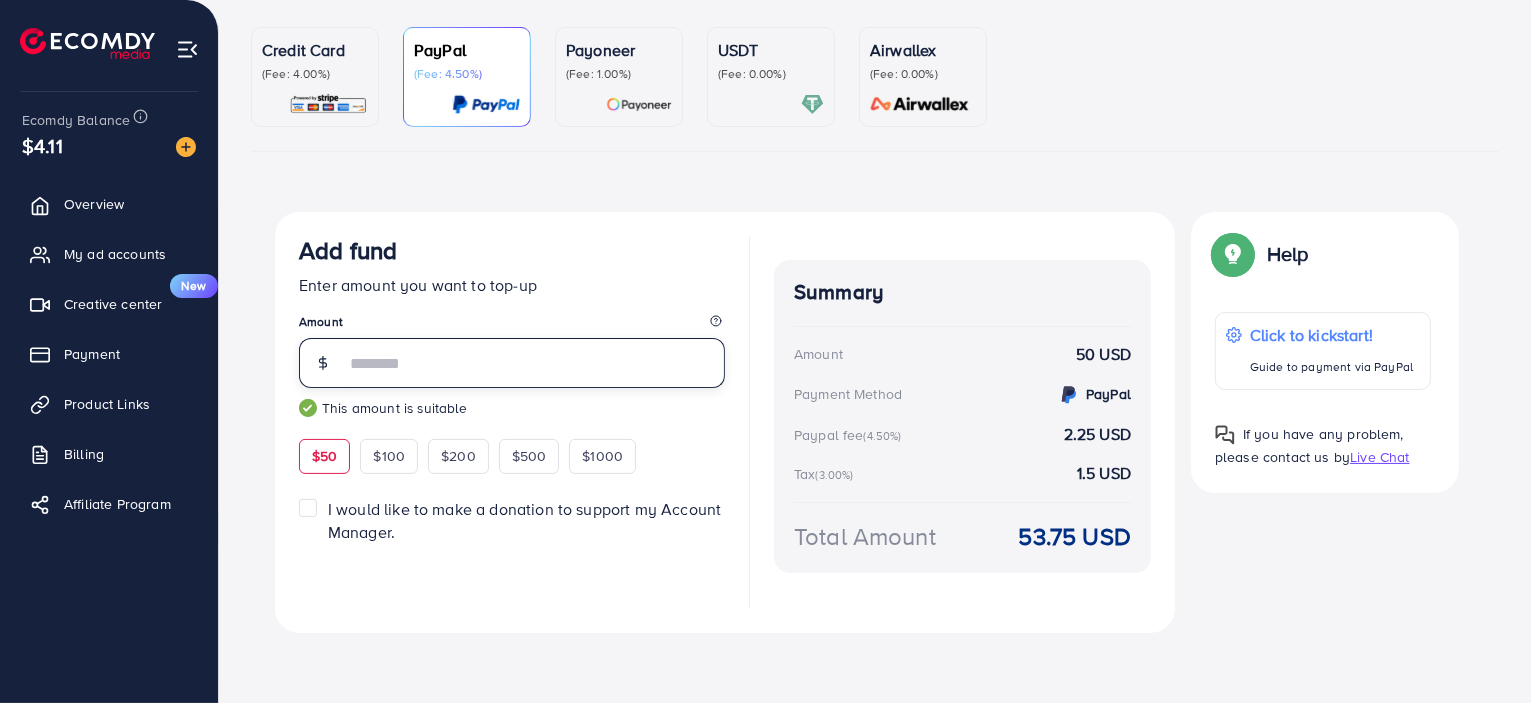 type on "**" 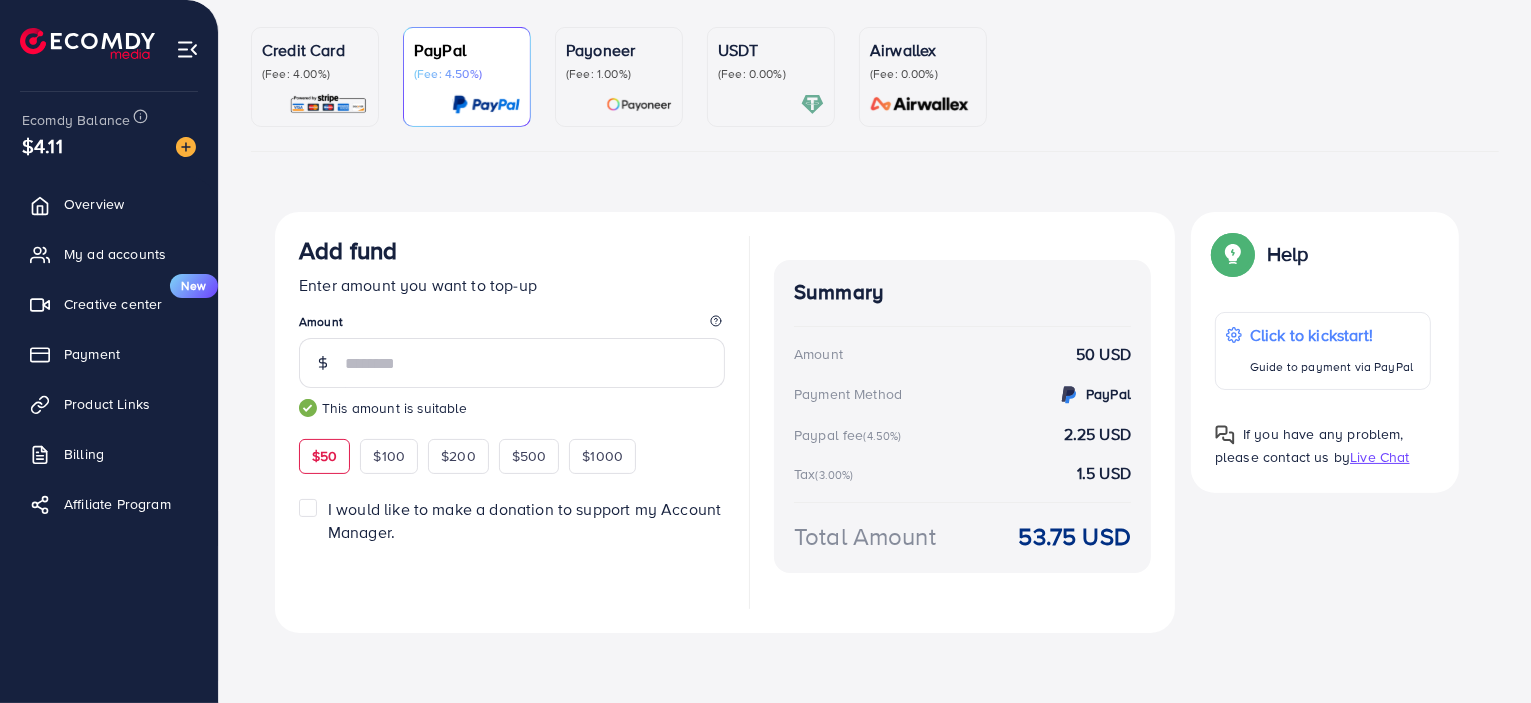 click on "(Fee: 0.00%)" at bounding box center (771, 74) 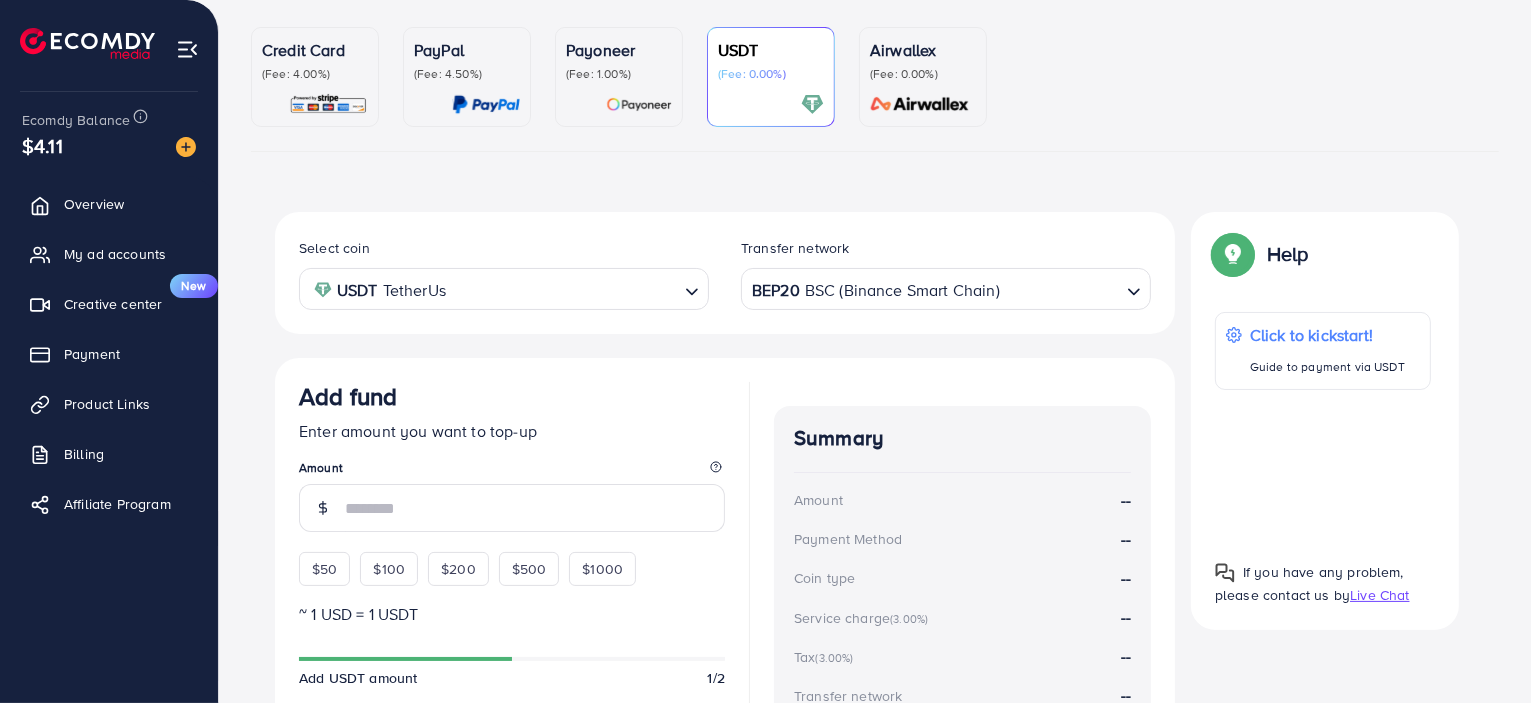 scroll, scrollTop: 403, scrollLeft: 0, axis: vertical 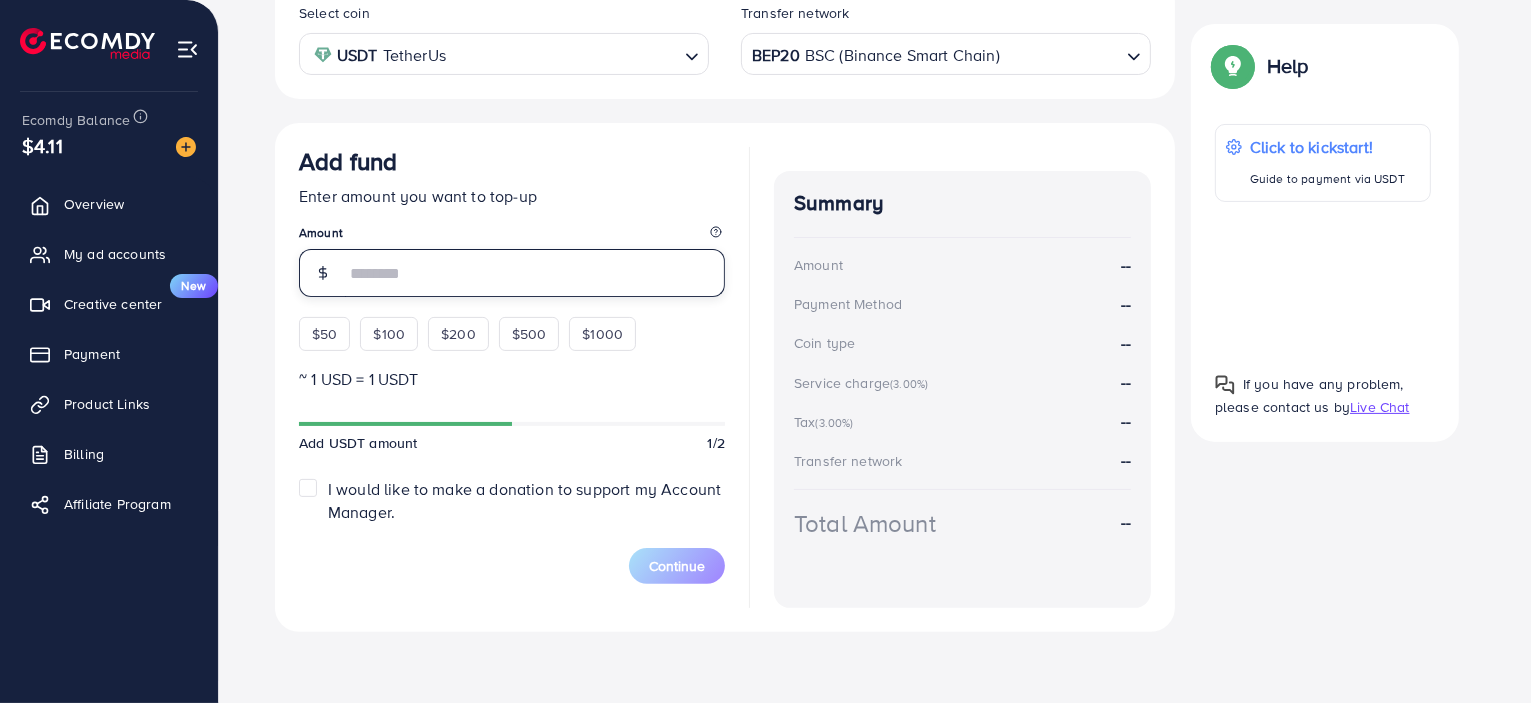 click at bounding box center [535, 273] 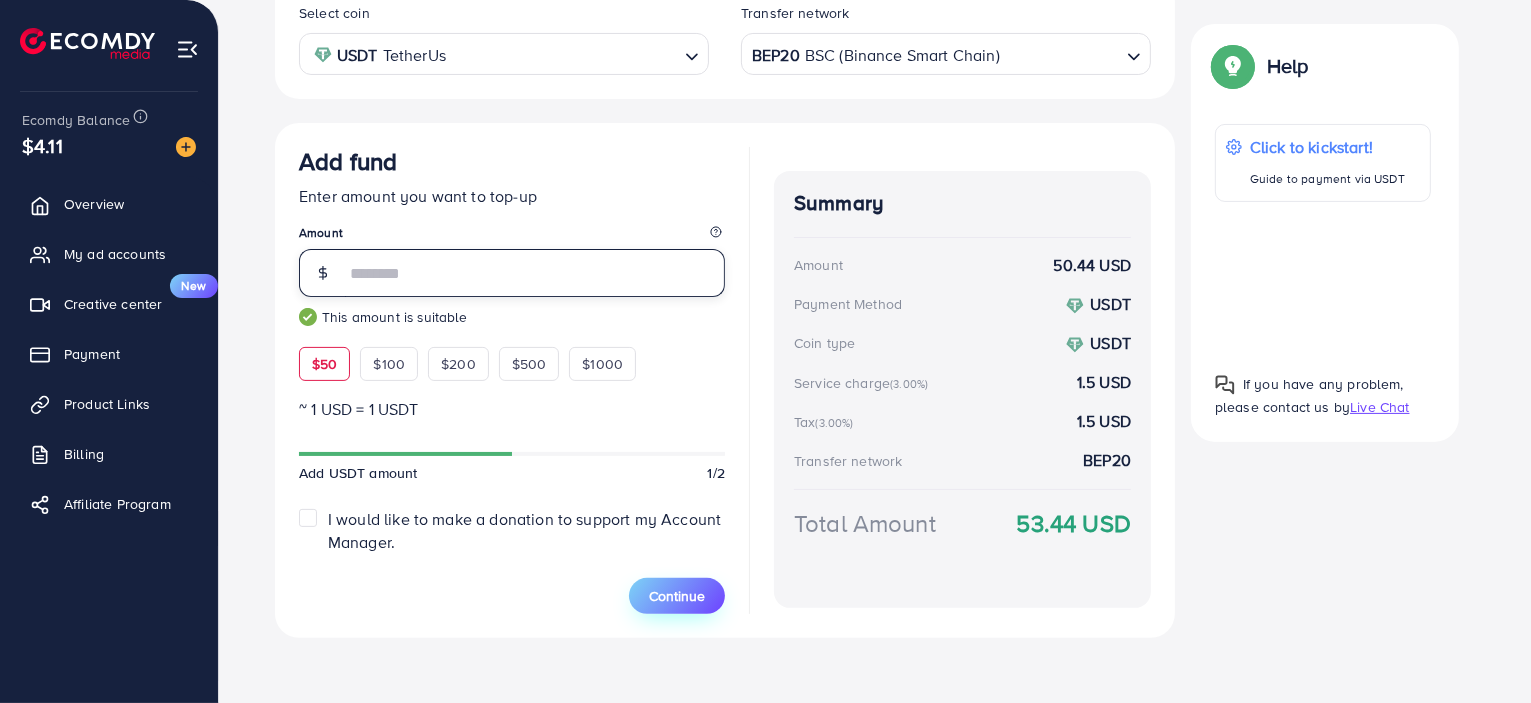 type on "**" 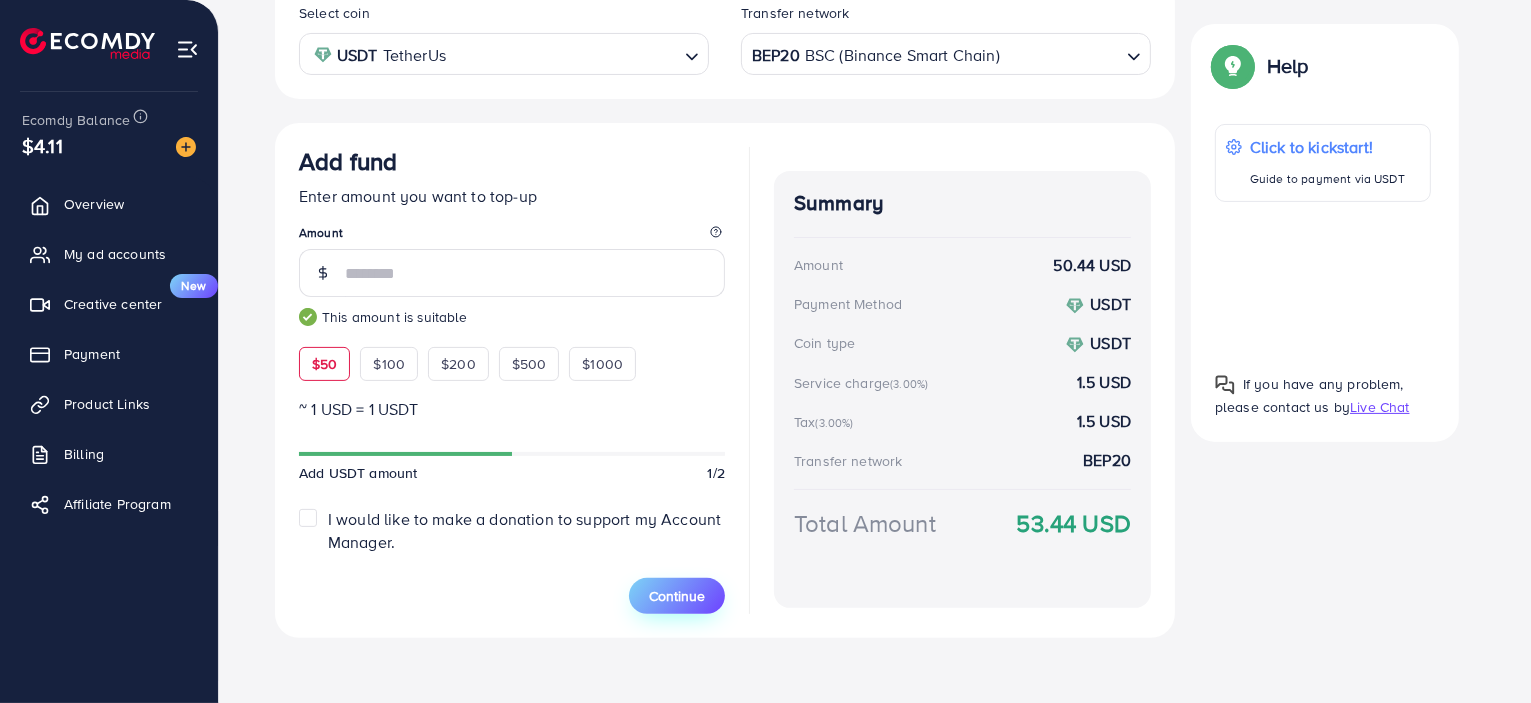 click on "Continue" at bounding box center [677, 596] 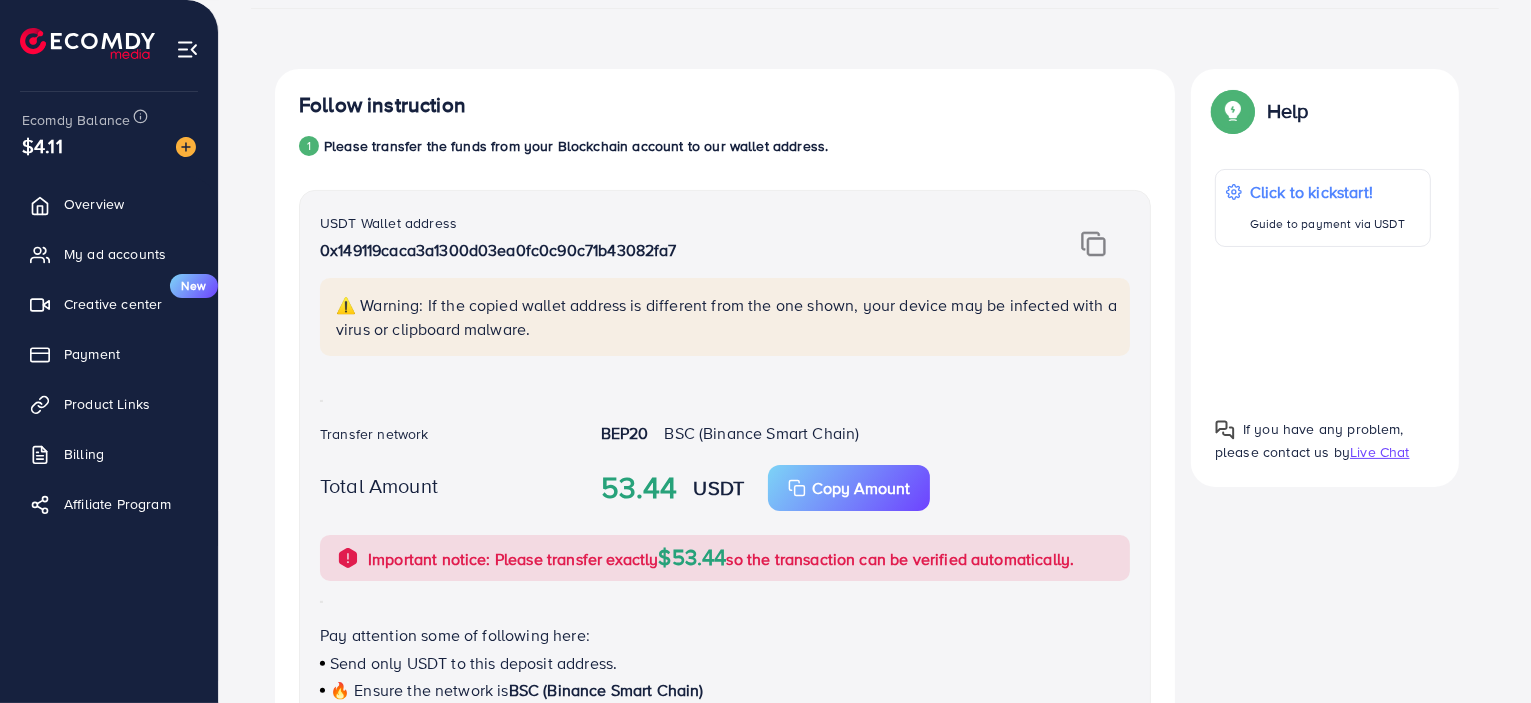 scroll, scrollTop: 307, scrollLeft: 0, axis: vertical 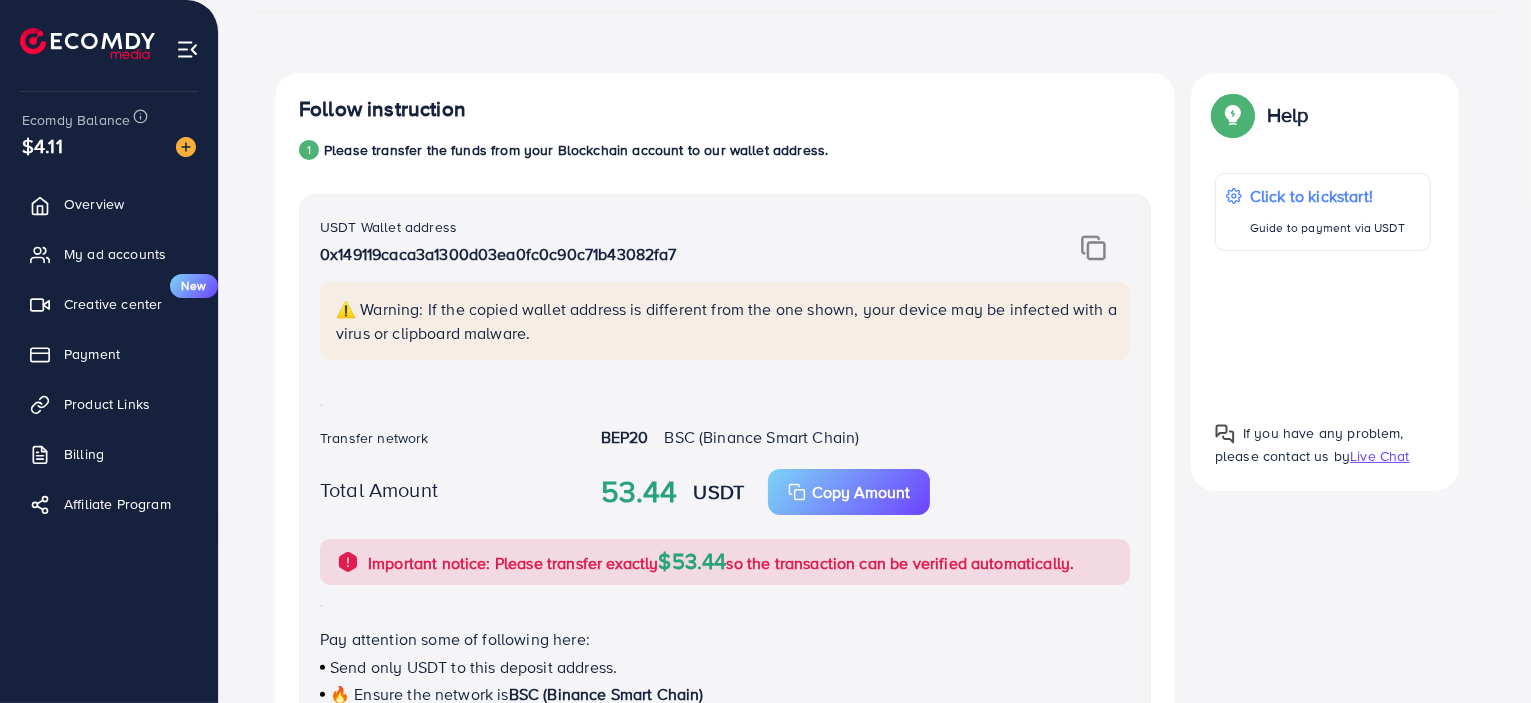 click at bounding box center (1093, 248) 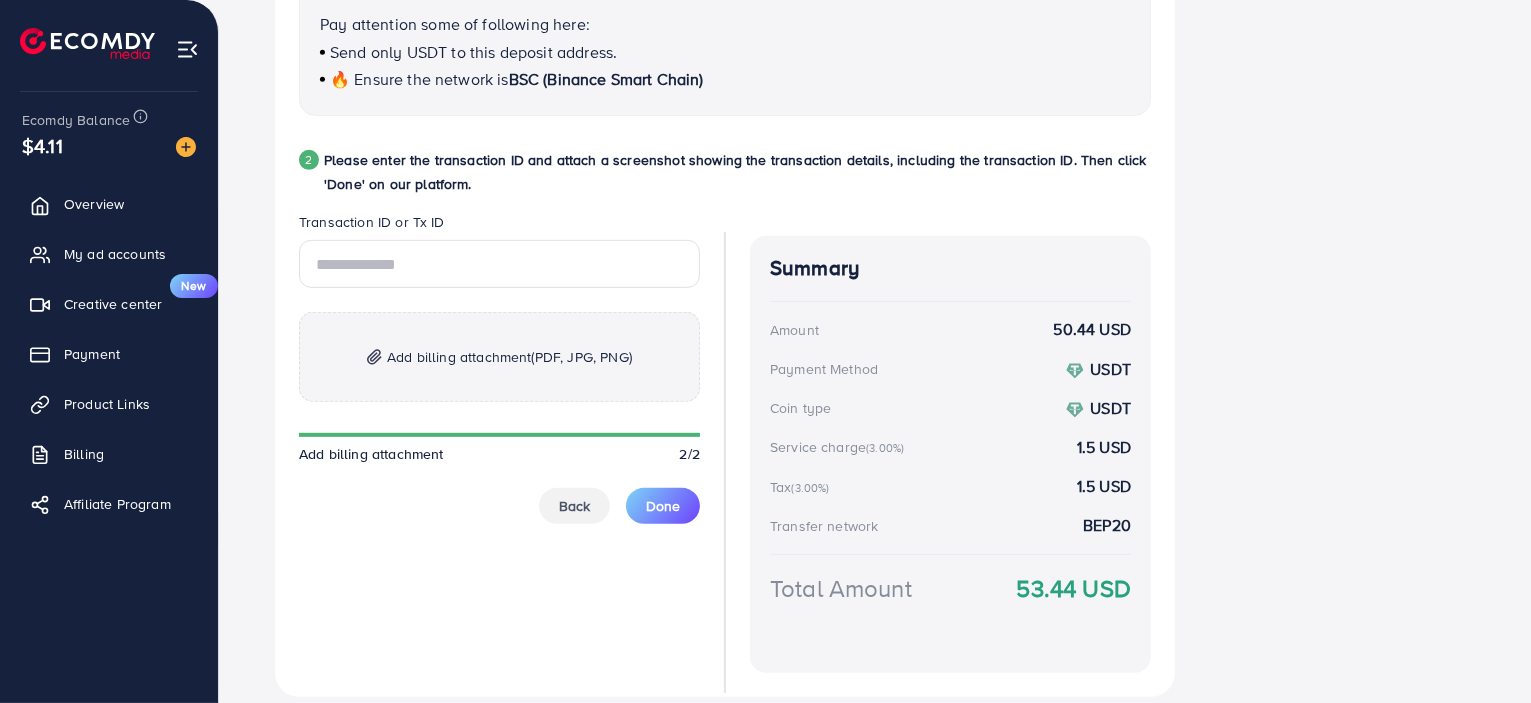 scroll, scrollTop: 923, scrollLeft: 0, axis: vertical 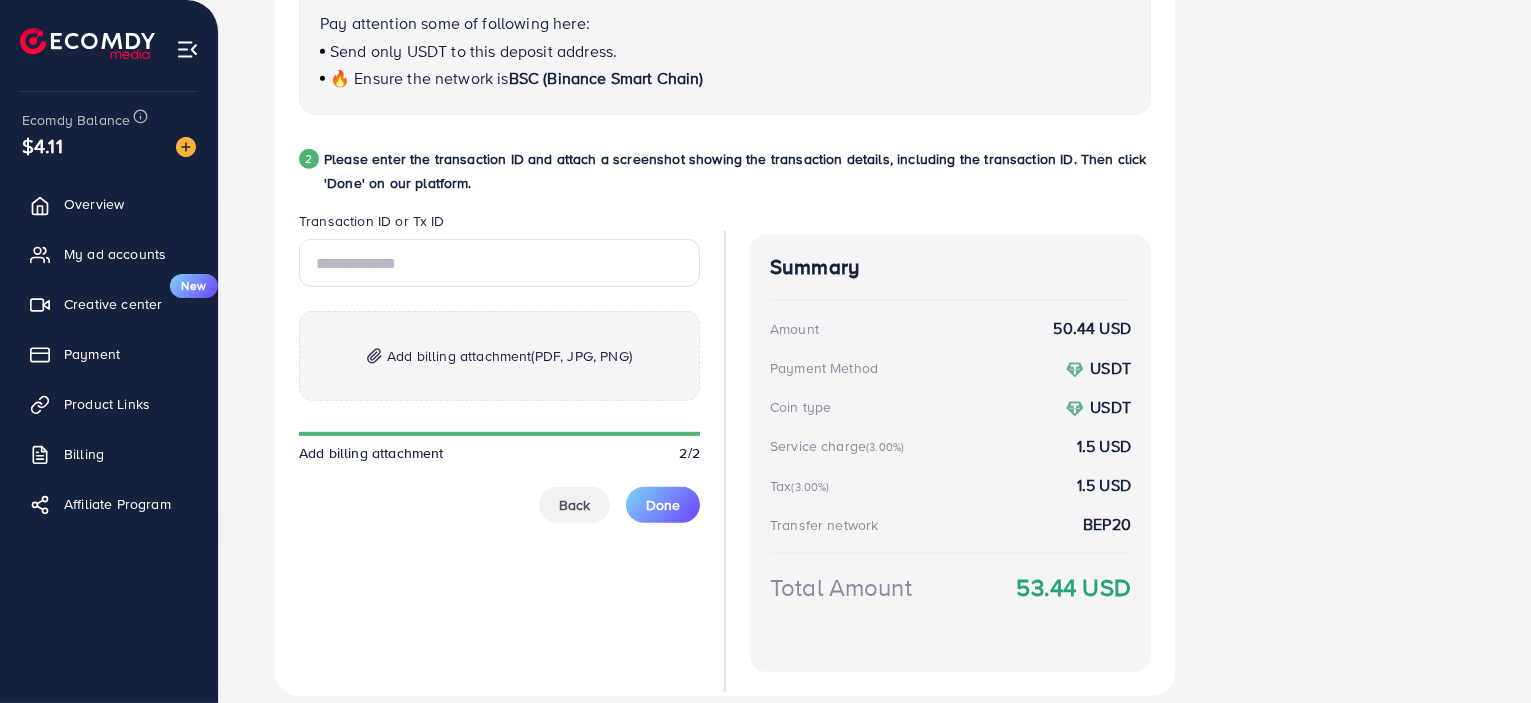 click on "(PDF, JPG, PNG)" at bounding box center (582, 356) 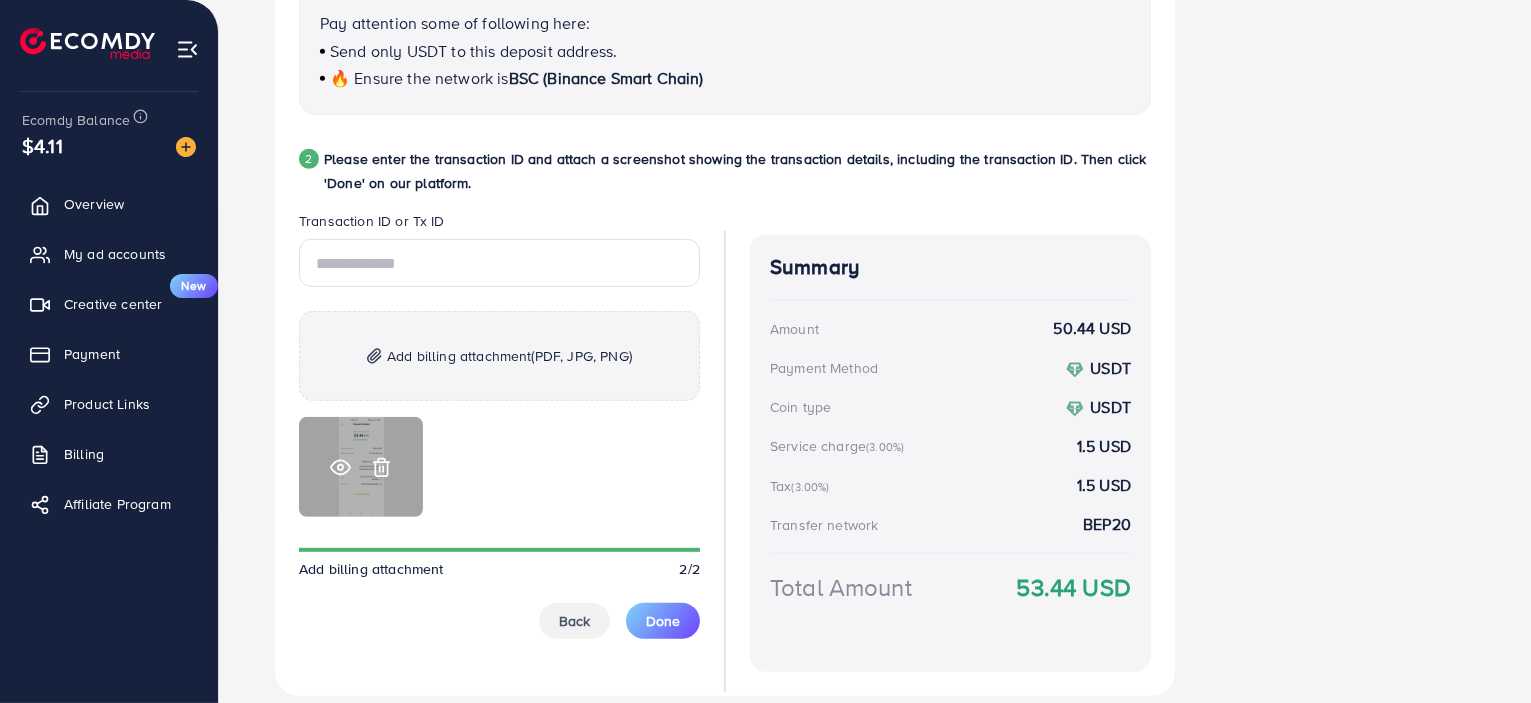 click 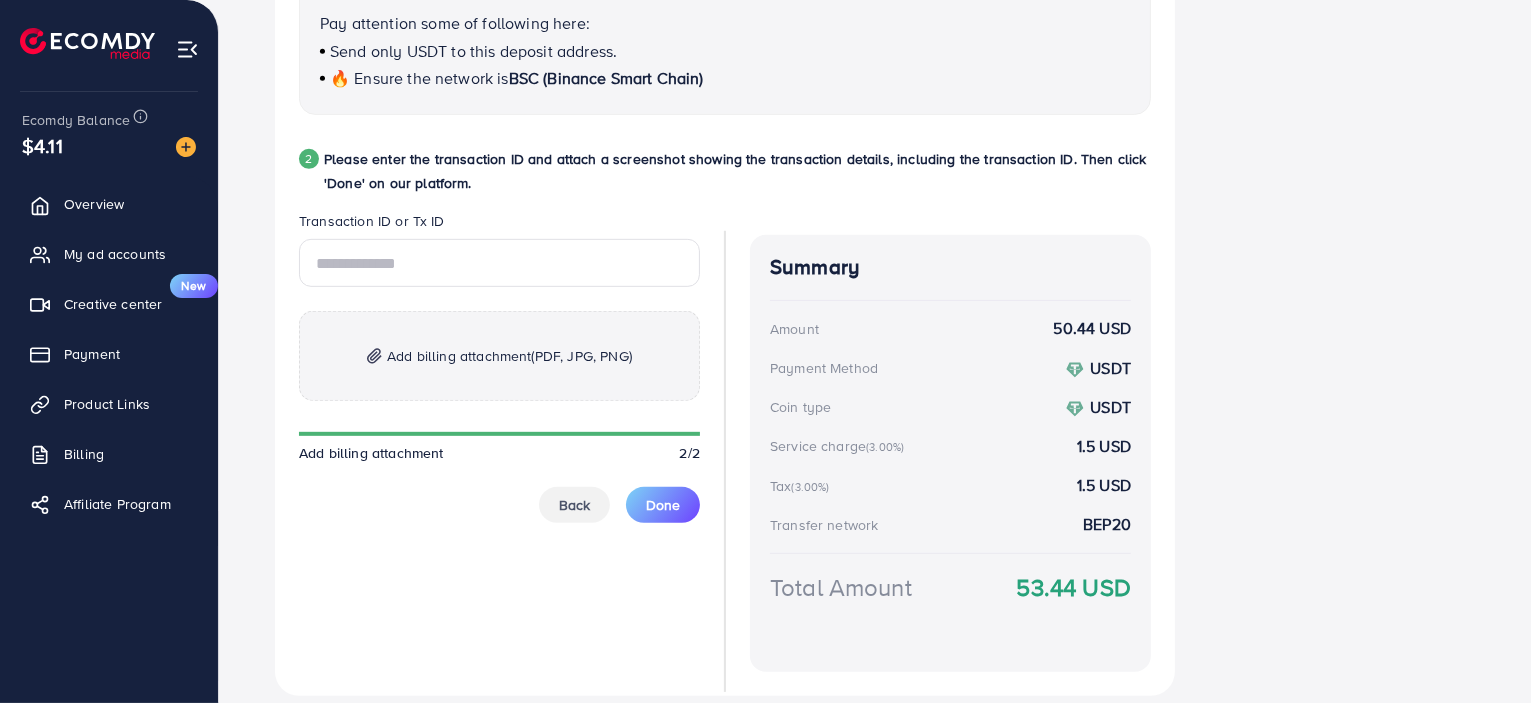 click on "Add billing attachment  (PDF, JPG, PNG)" at bounding box center (509, 356) 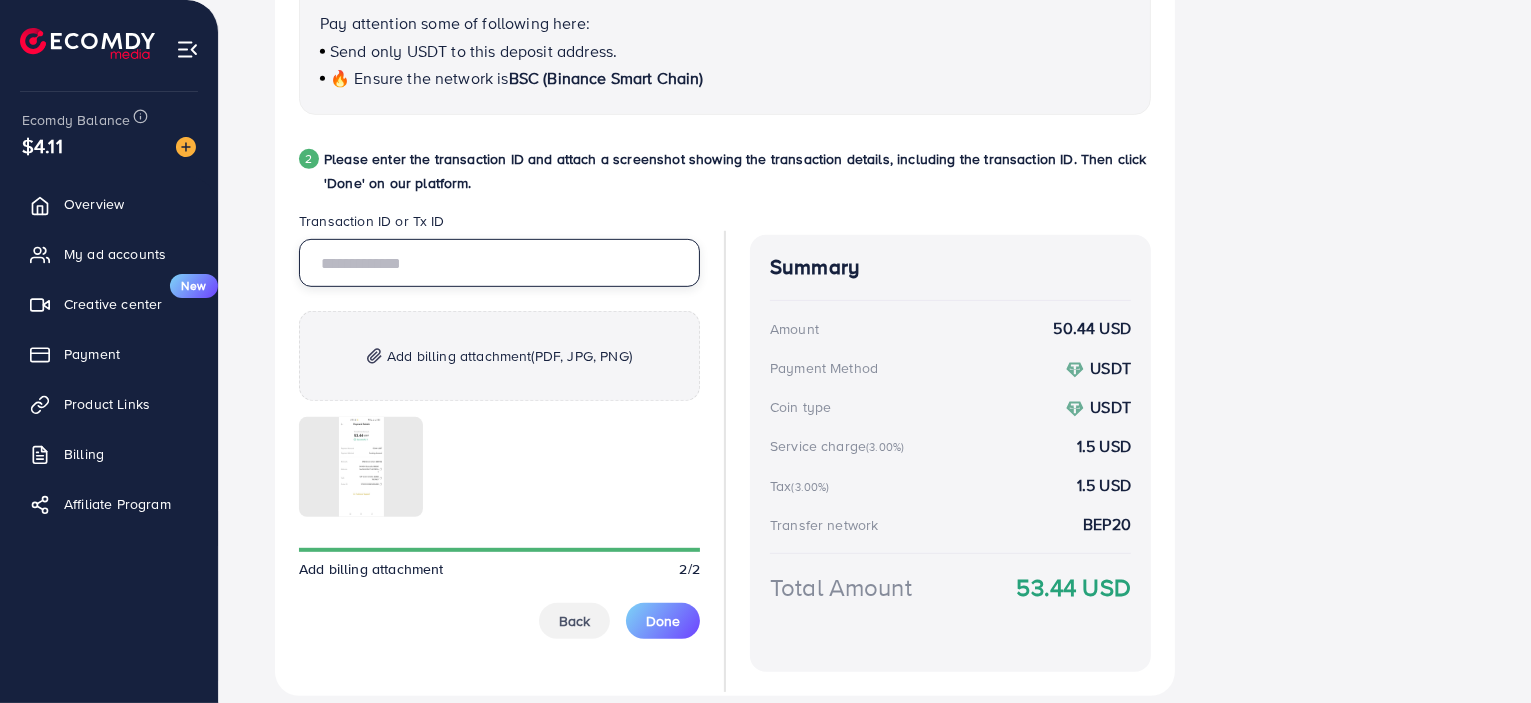click at bounding box center [499, 263] 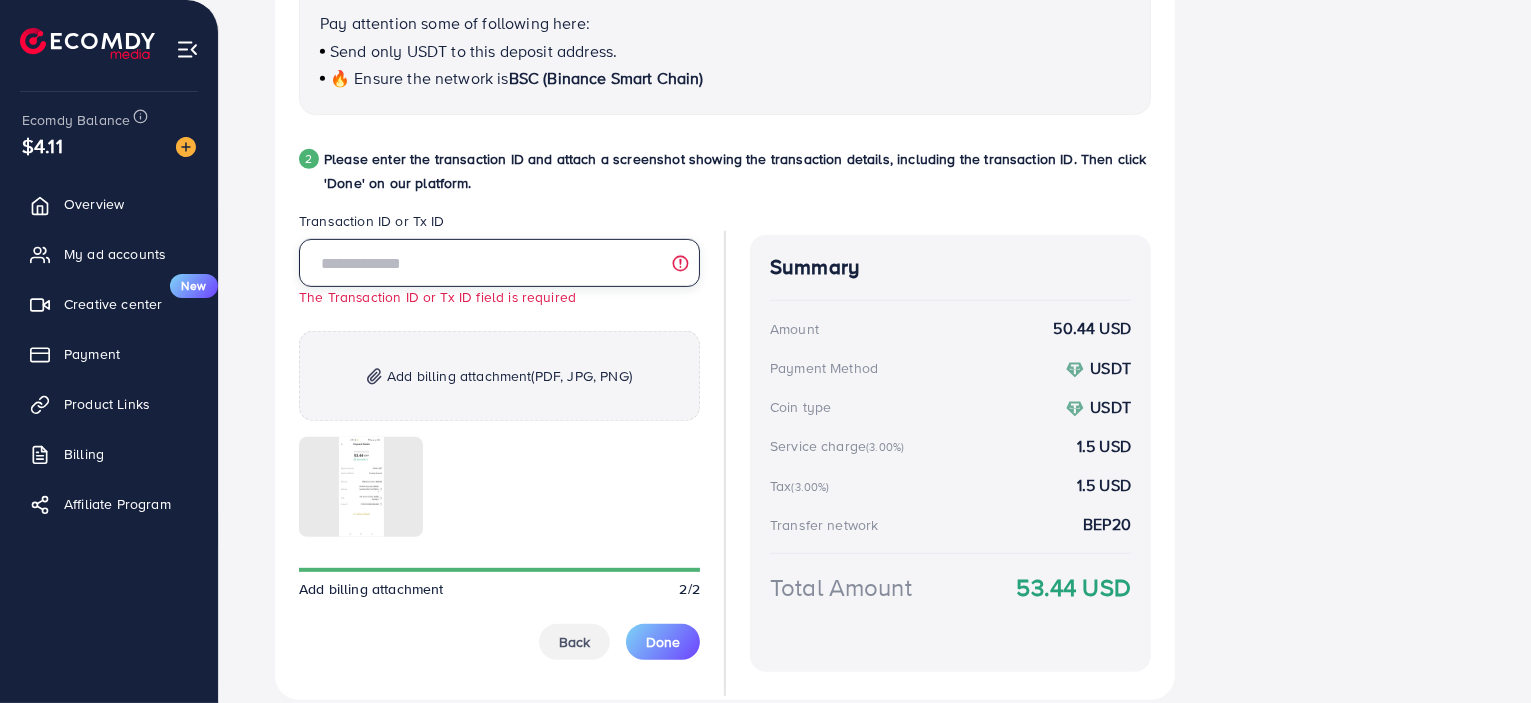 paste on "**********" 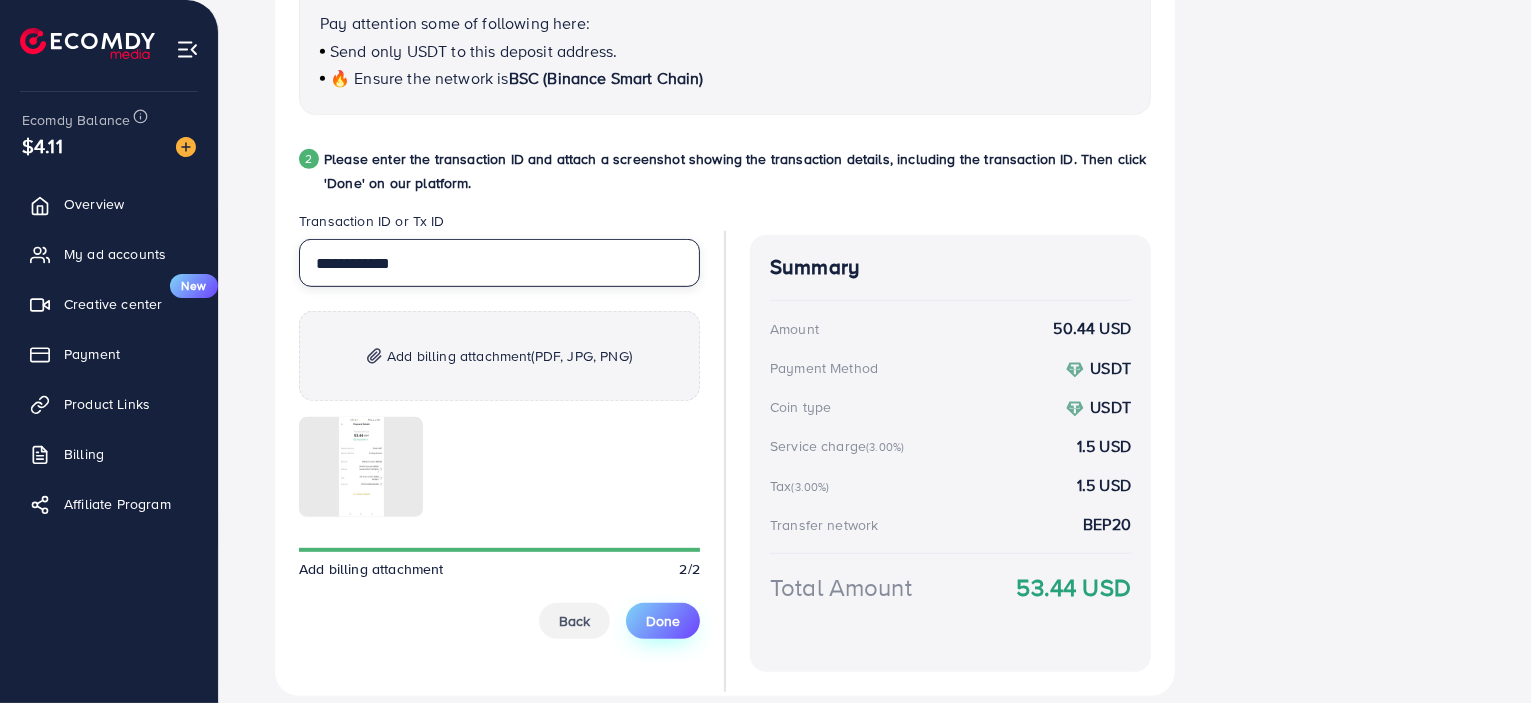 type on "**********" 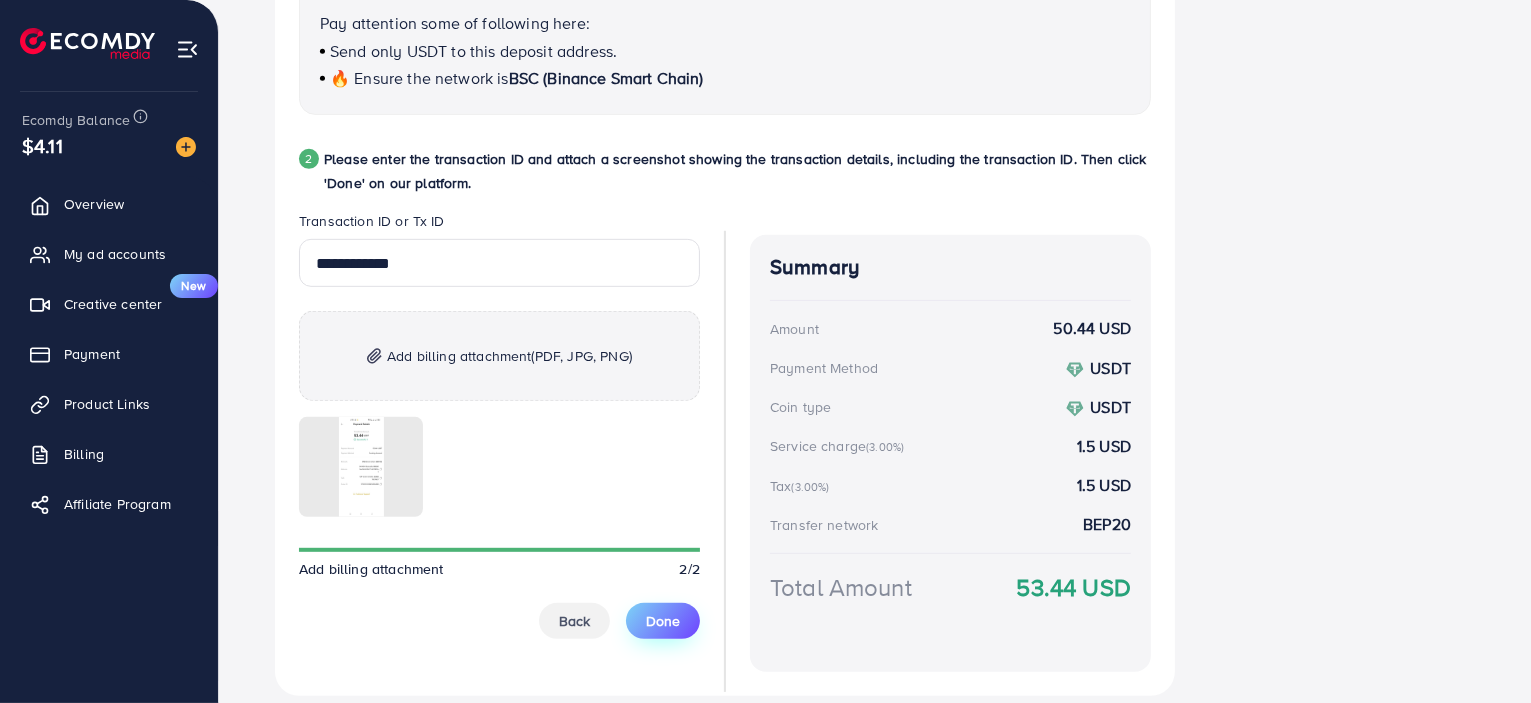 click on "Done" at bounding box center [663, 621] 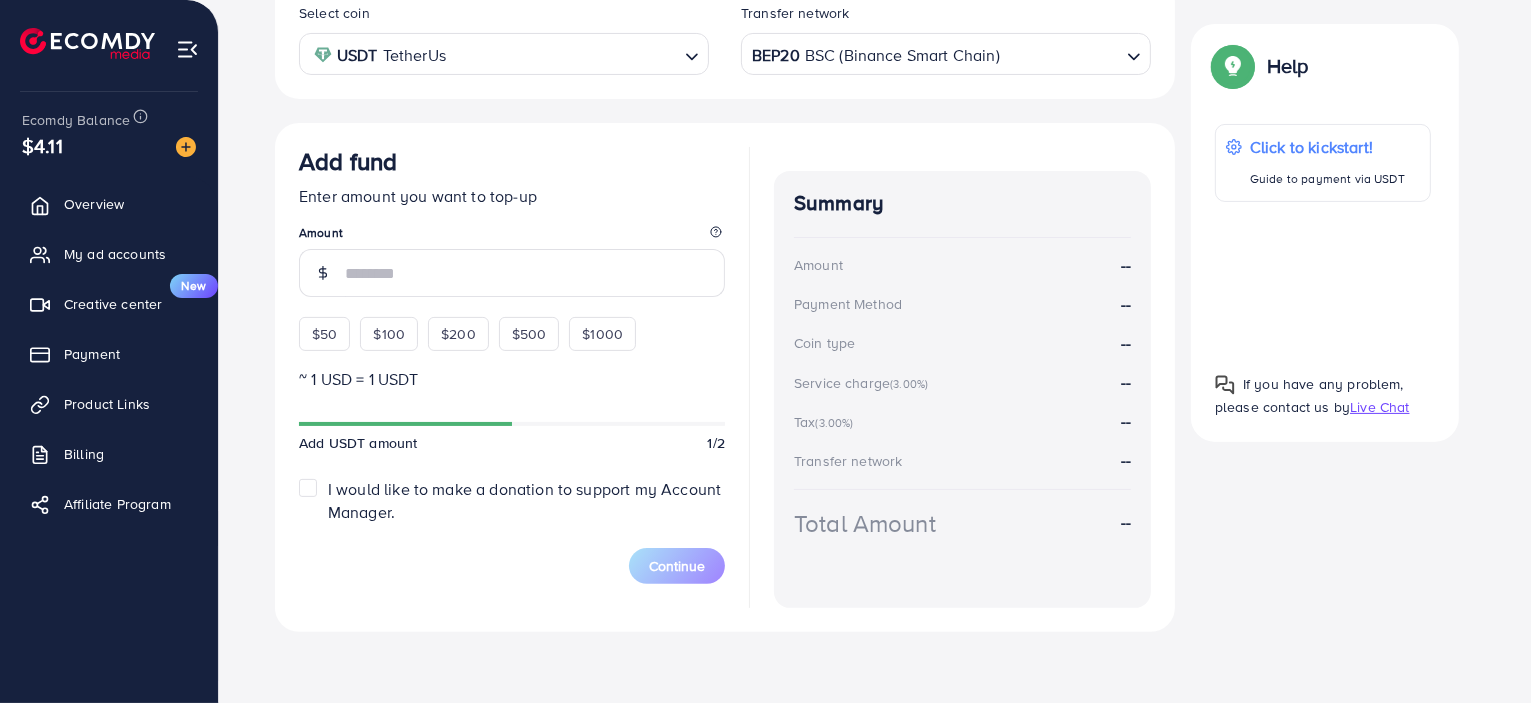 scroll, scrollTop: 0, scrollLeft: 0, axis: both 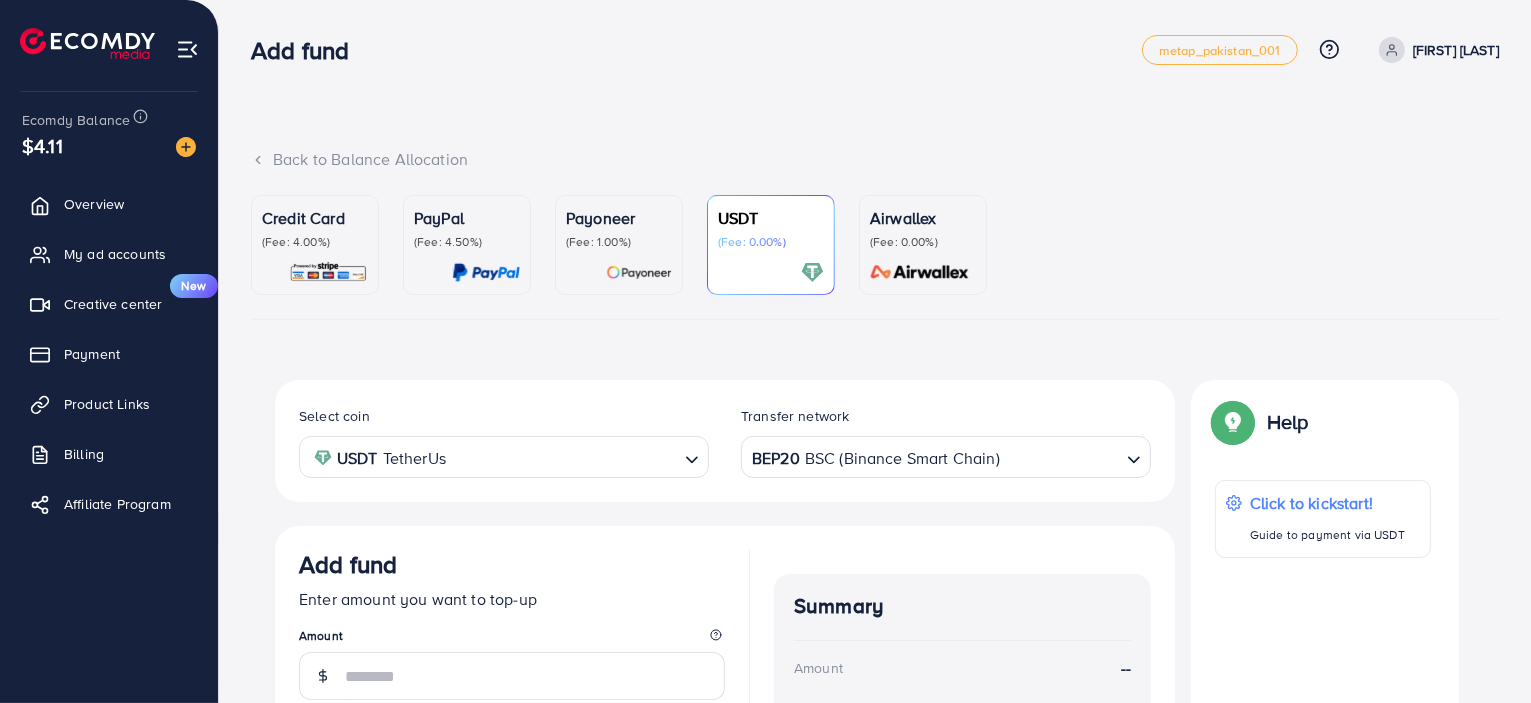 click on "[FIRST] [LAST]" at bounding box center [1456, 50] 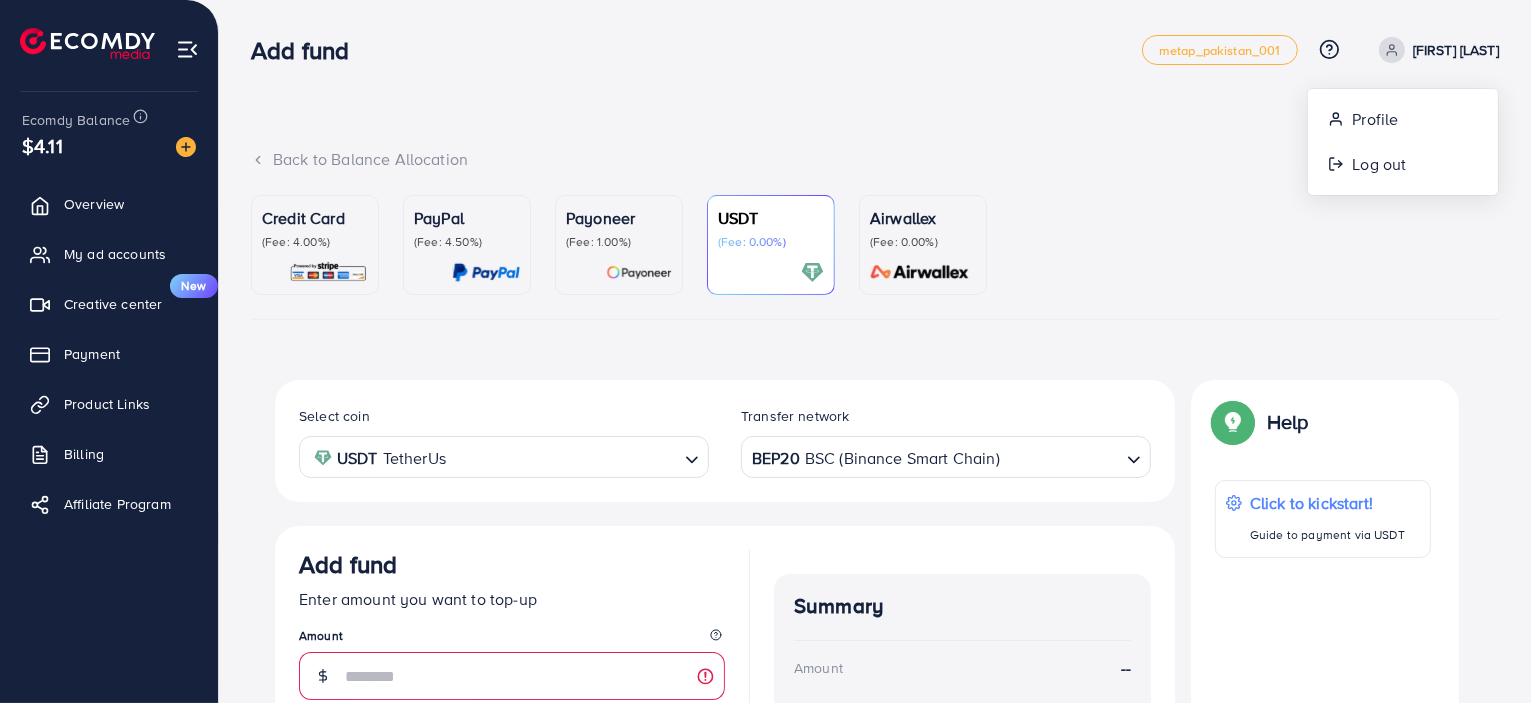 click on "Credit Card   (Fee: 4.00%)   PayPal   (Fee: 4.50%)   Payoneer   (Fee: 1.00%)   USDT   (Fee: 0.00%)   Airwallex   (Fee: 0.00%)" at bounding box center [875, 257] 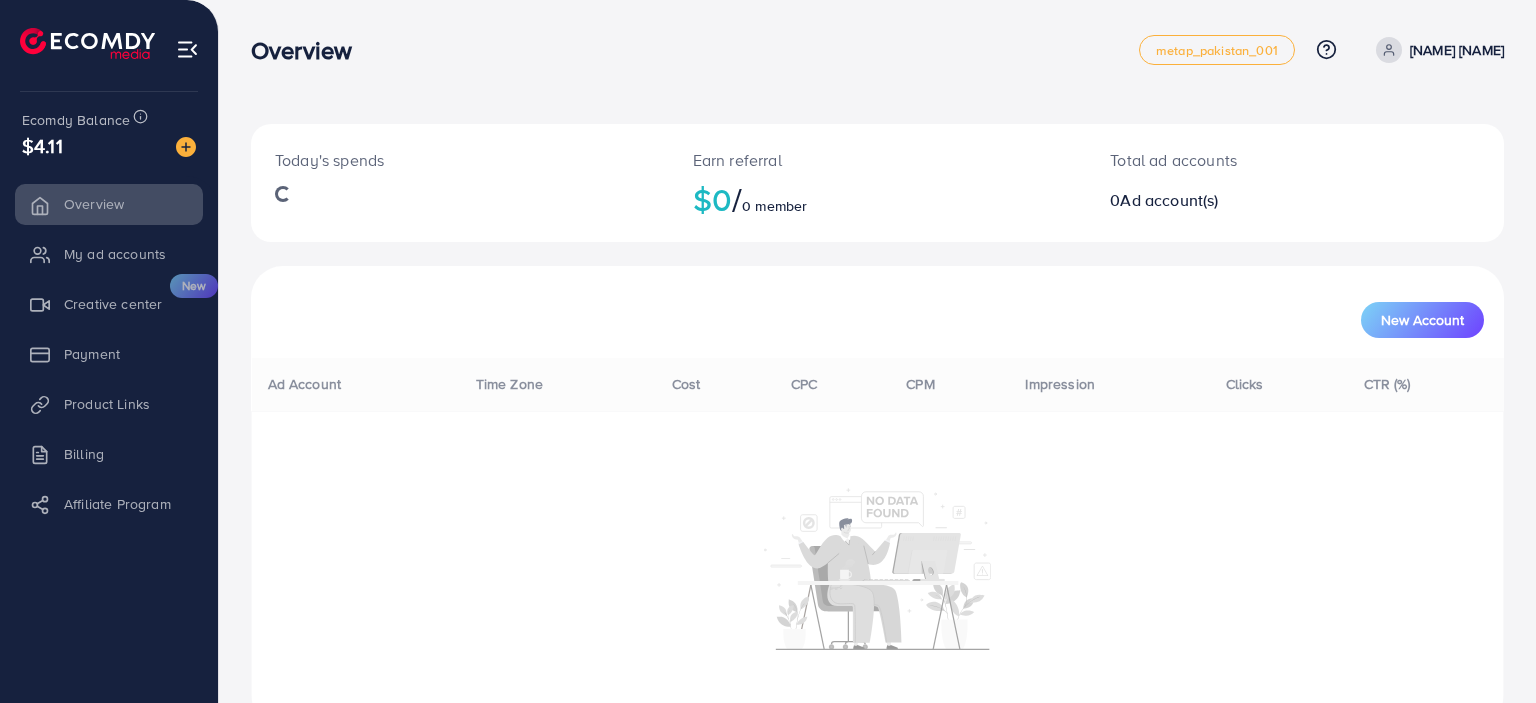 scroll, scrollTop: 0, scrollLeft: 0, axis: both 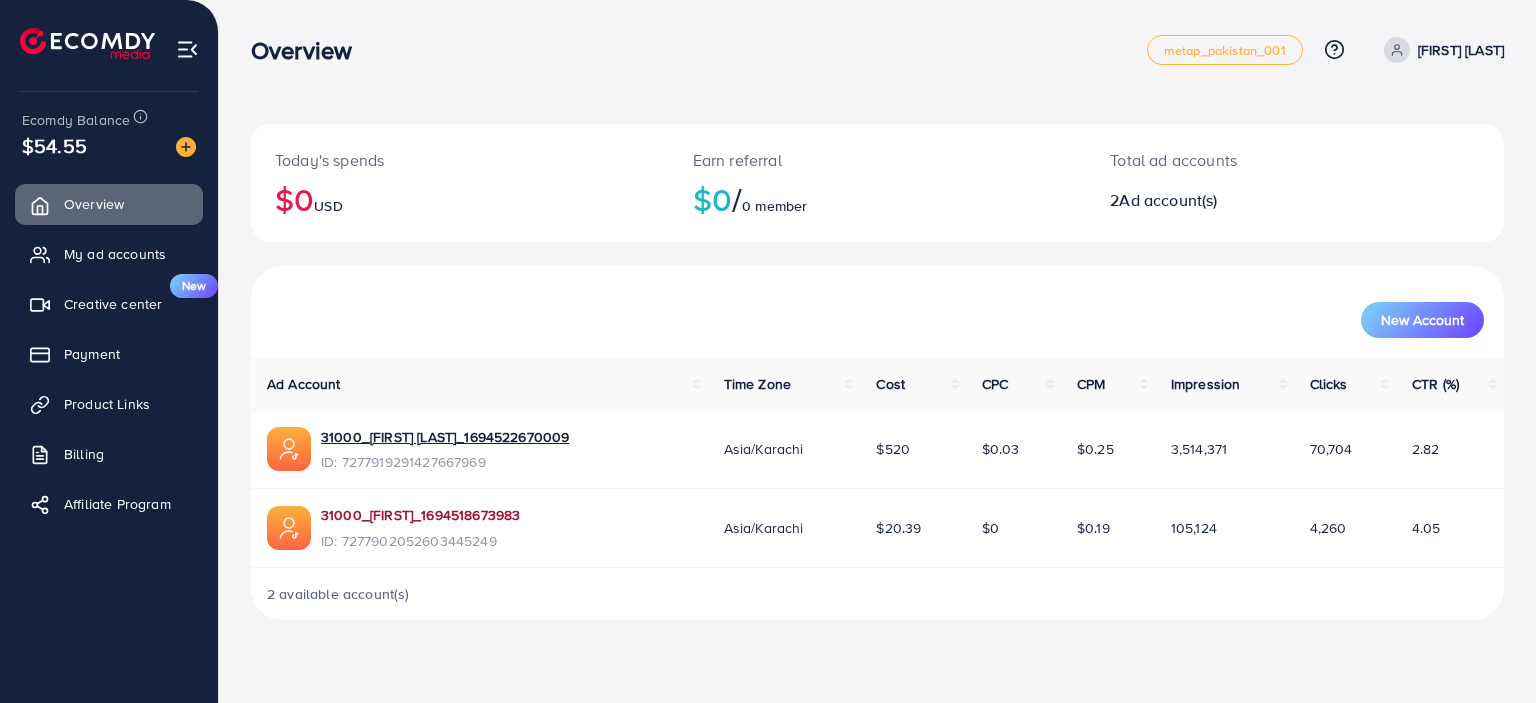 click on "31000_[FIRST]_1694518673983" at bounding box center [420, 515] 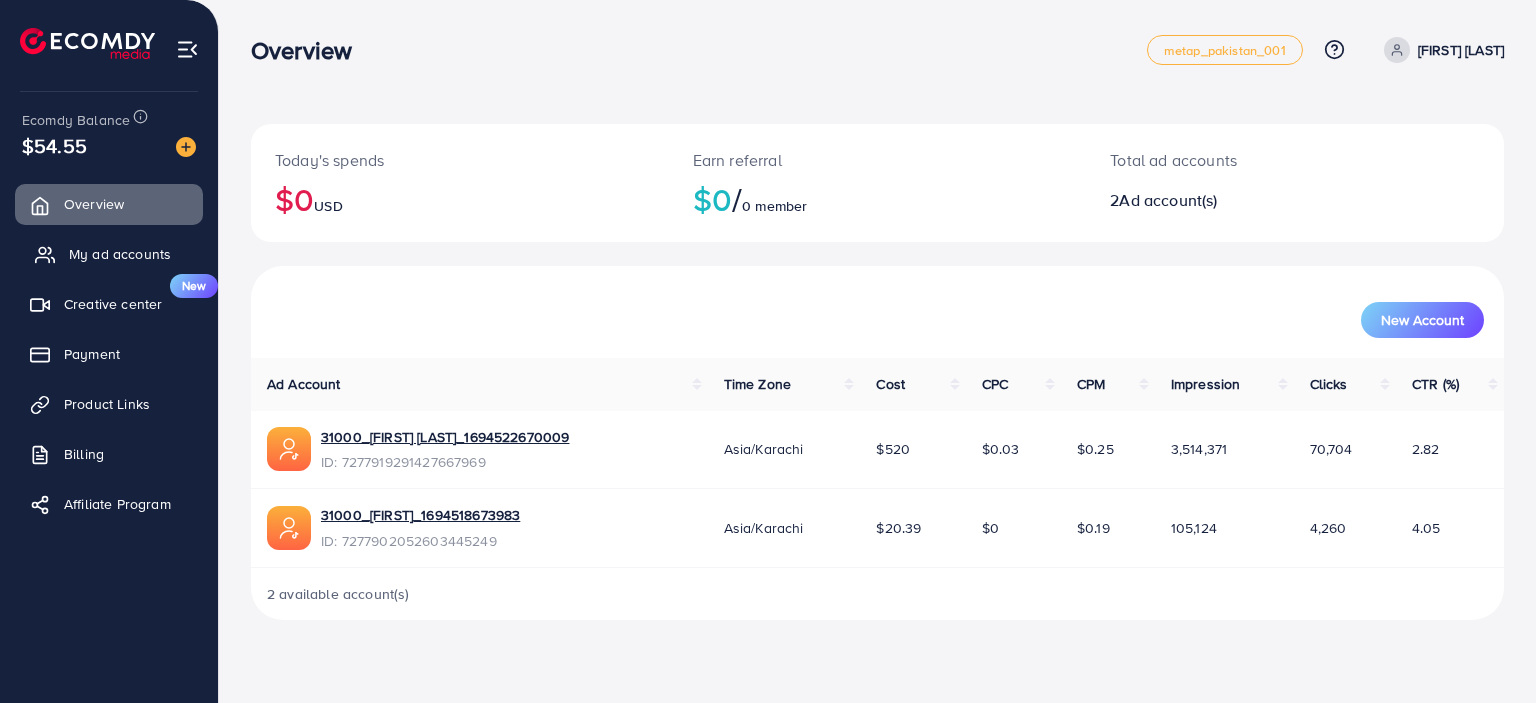 click on "My ad accounts" at bounding box center (120, 254) 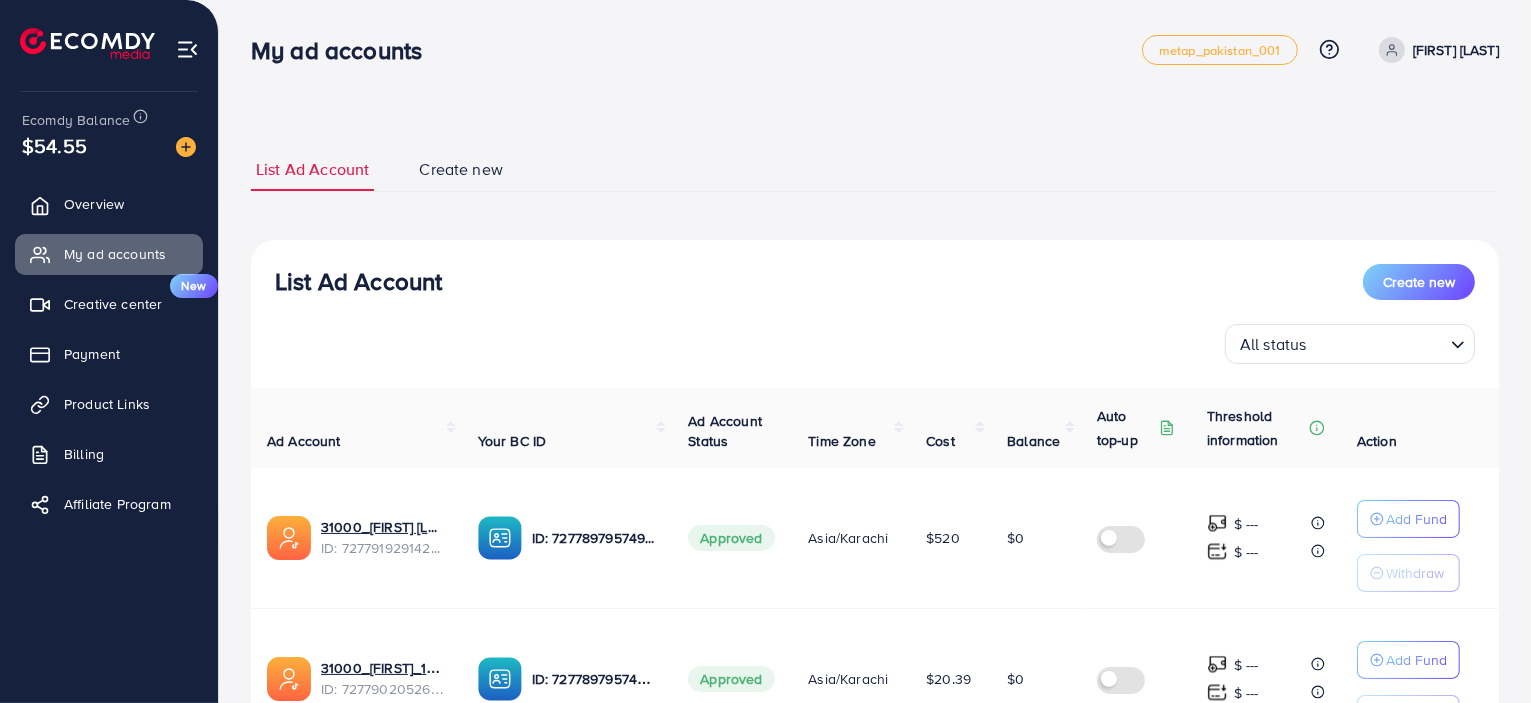 scroll, scrollTop: 188, scrollLeft: 0, axis: vertical 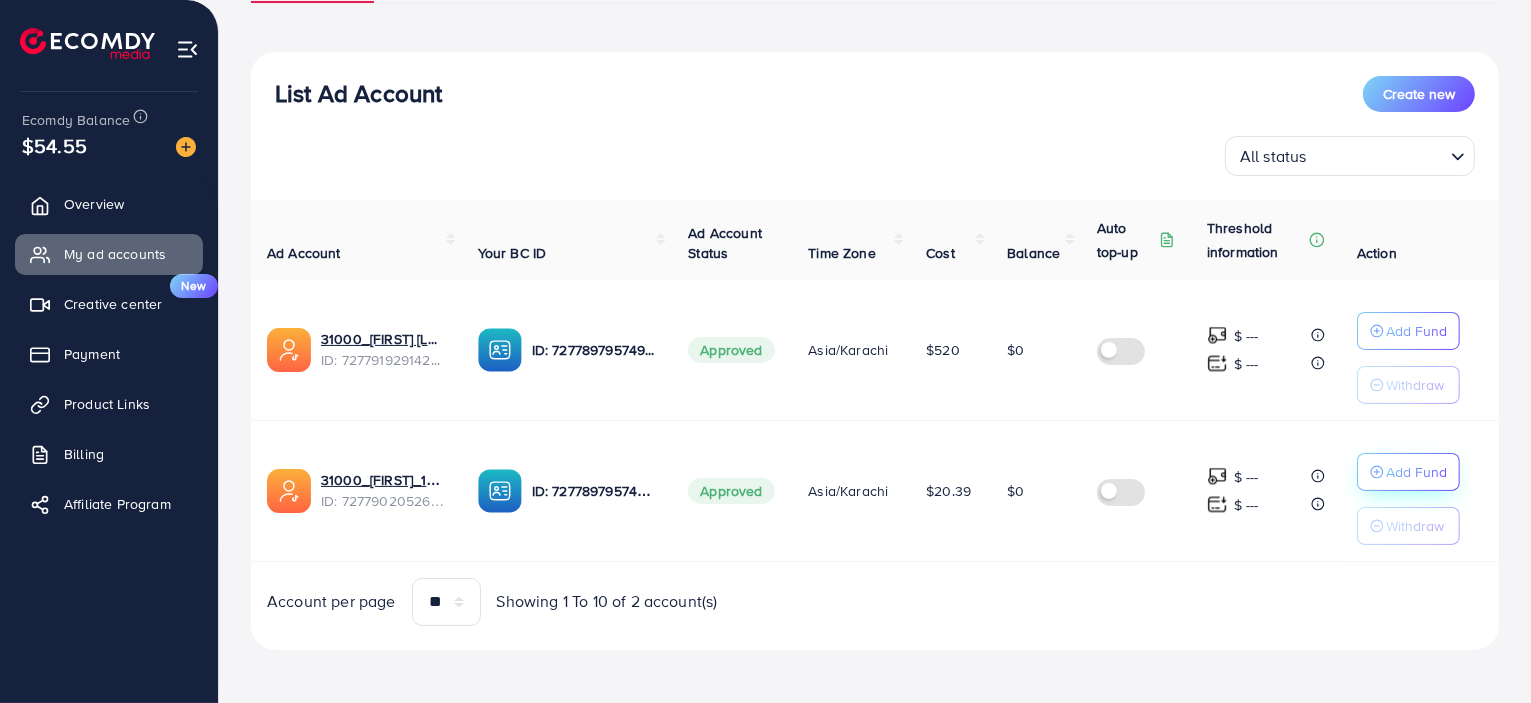 click on "Add Fund" at bounding box center (1416, 331) 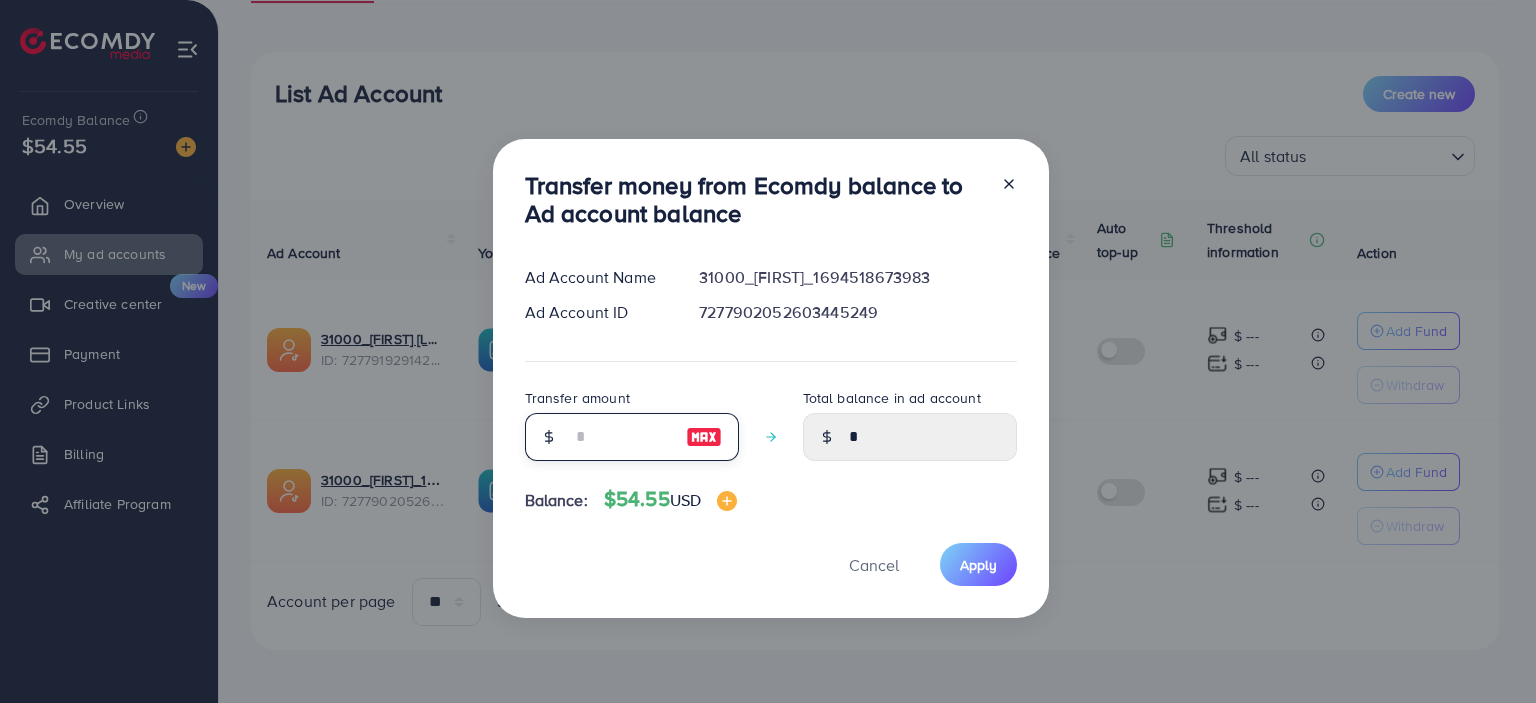 click at bounding box center [621, 437] 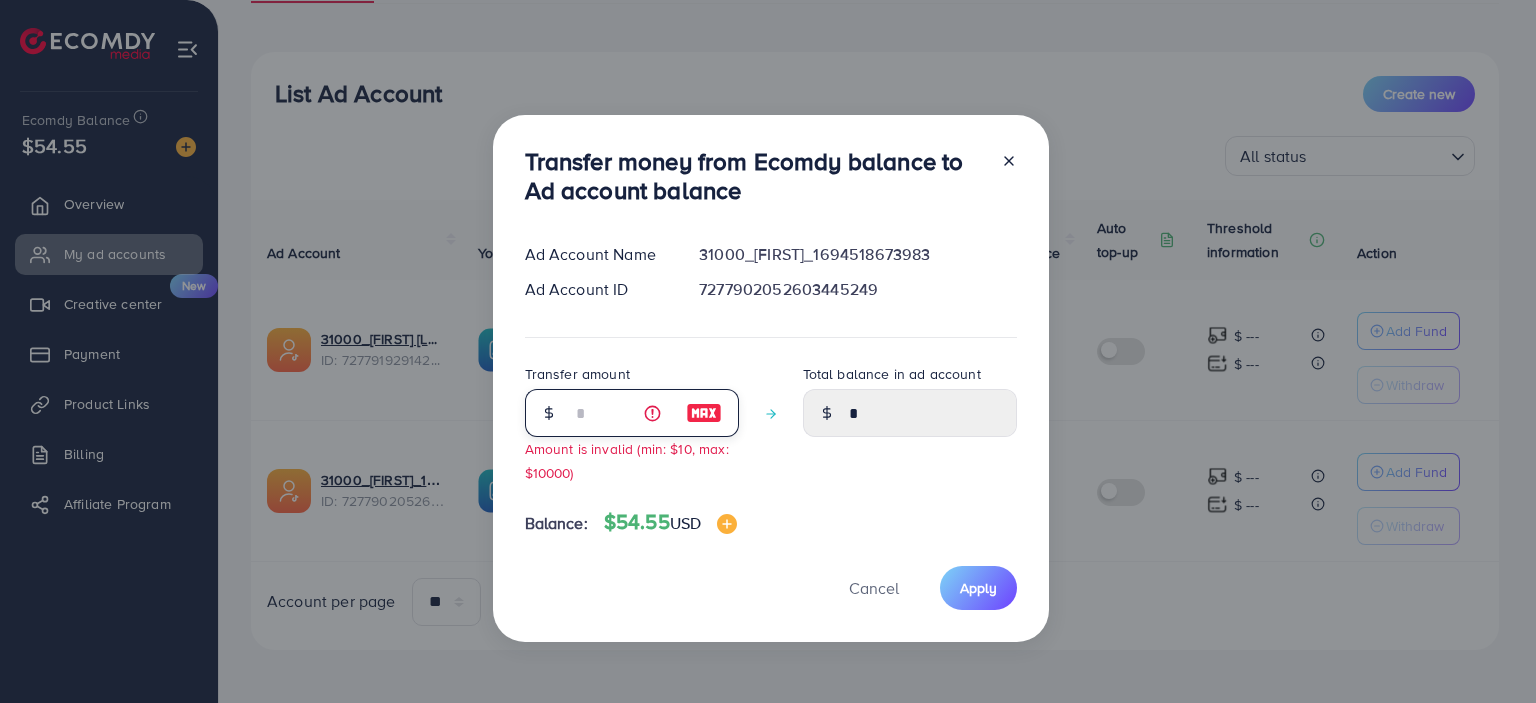 type on "****" 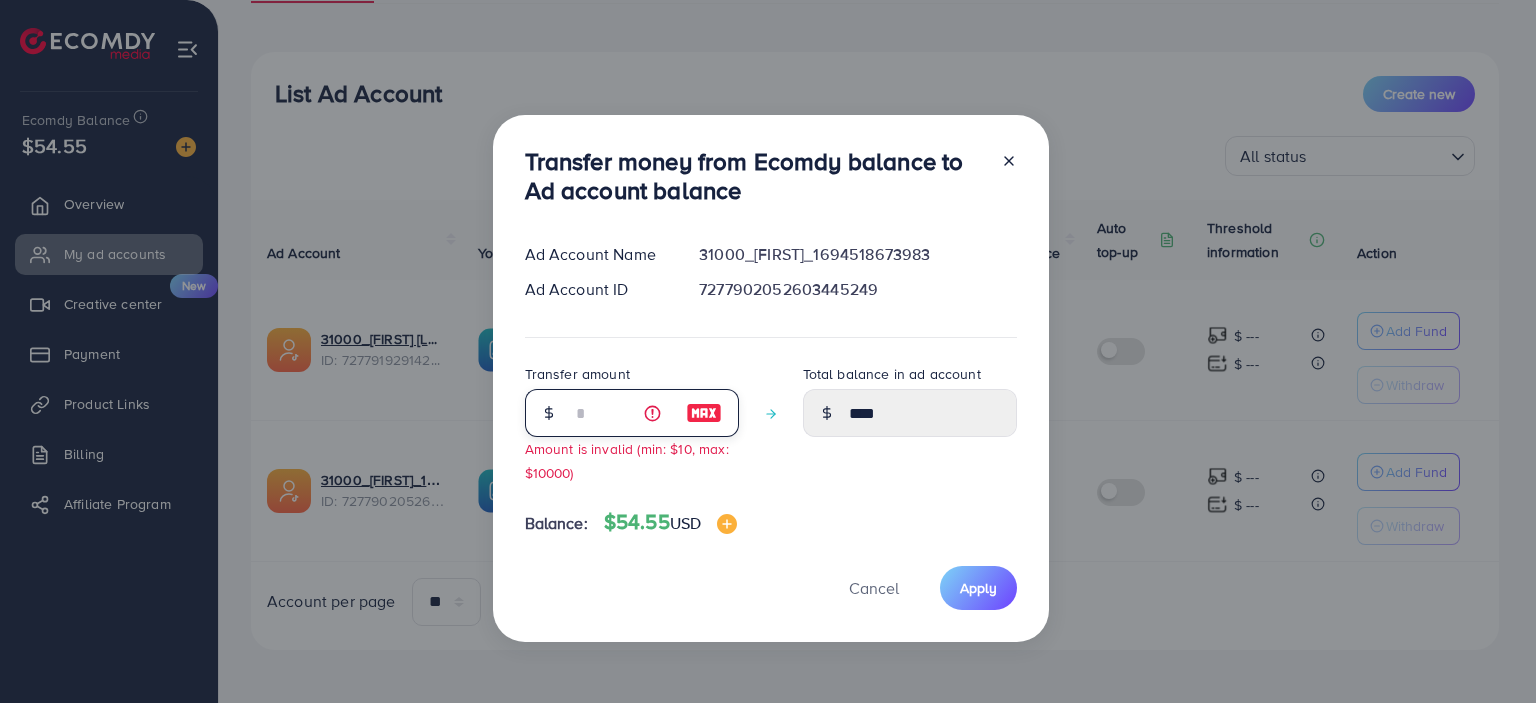 type on "**" 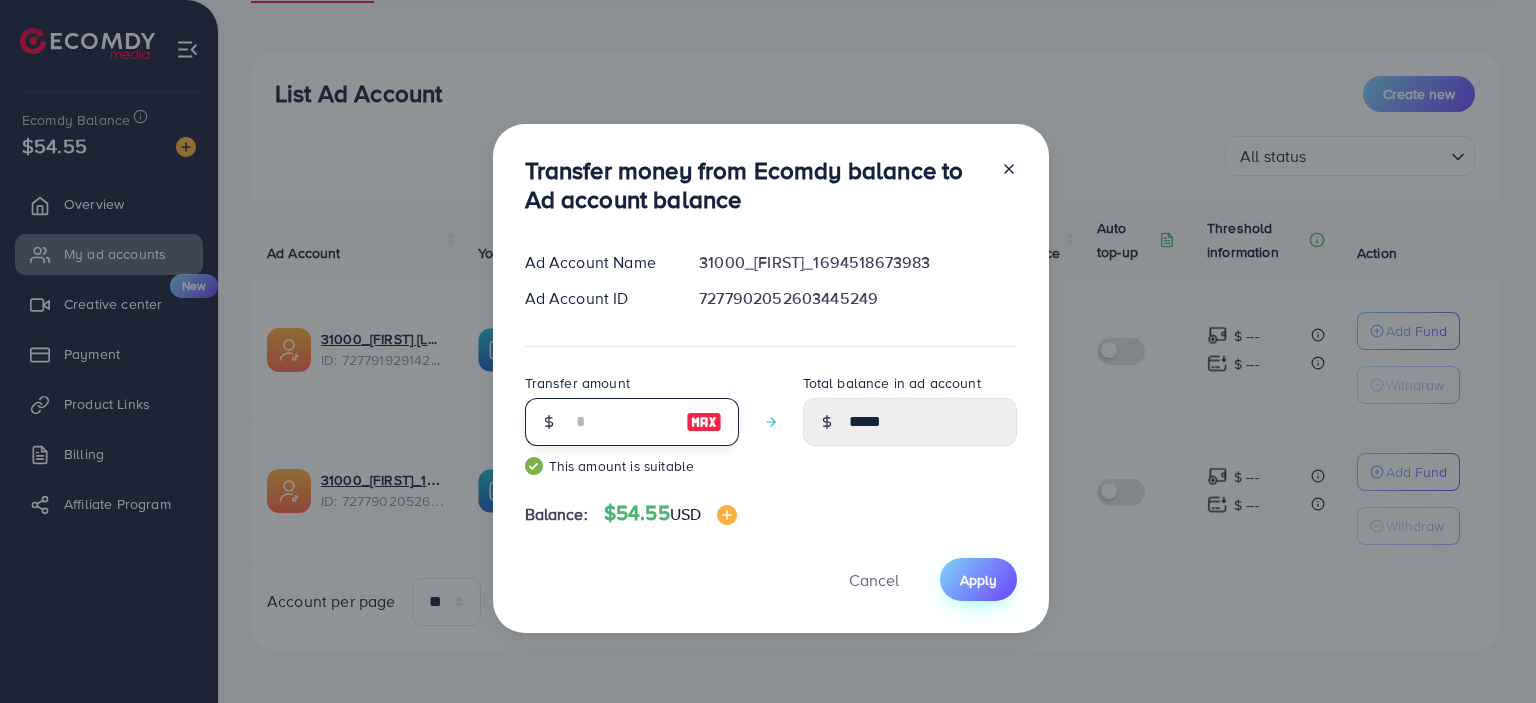 type on "**" 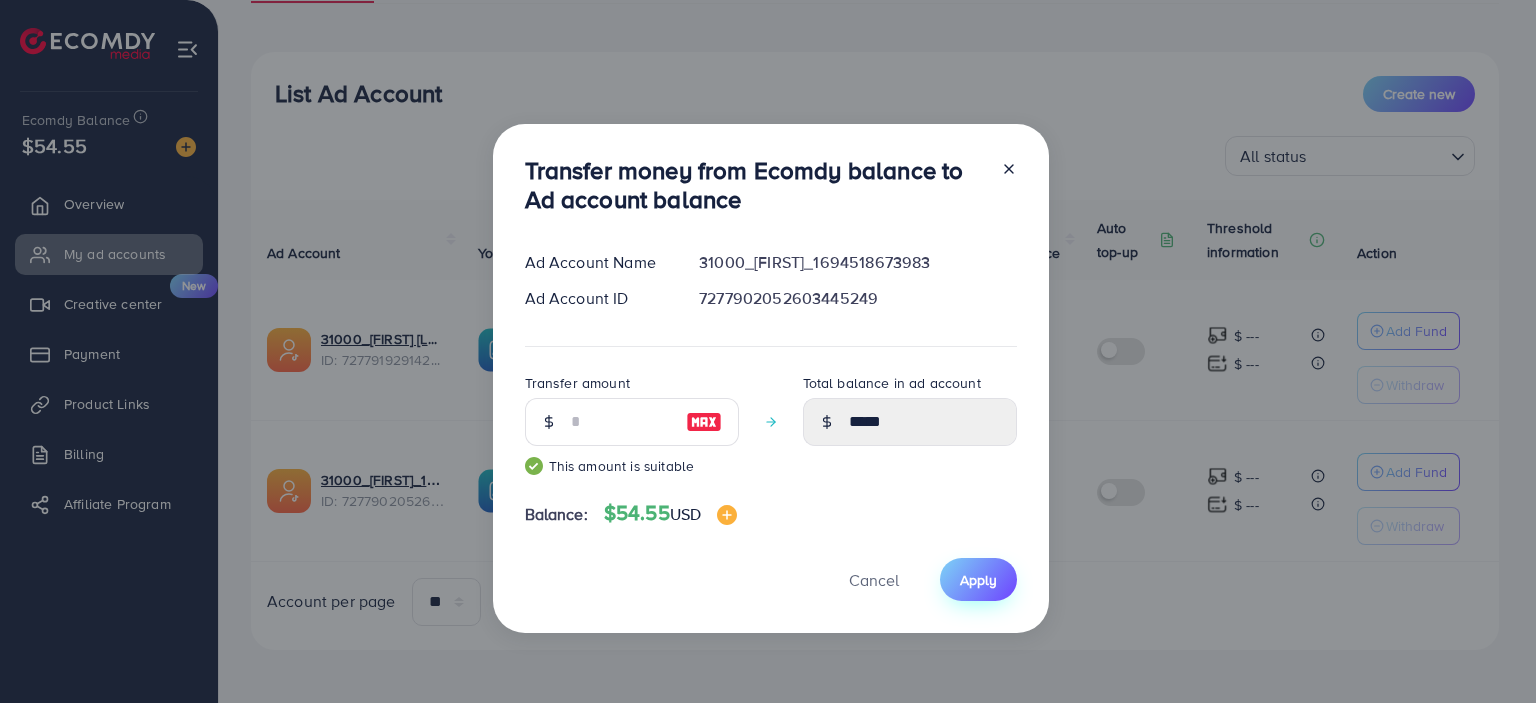 click on "Apply" at bounding box center (978, 580) 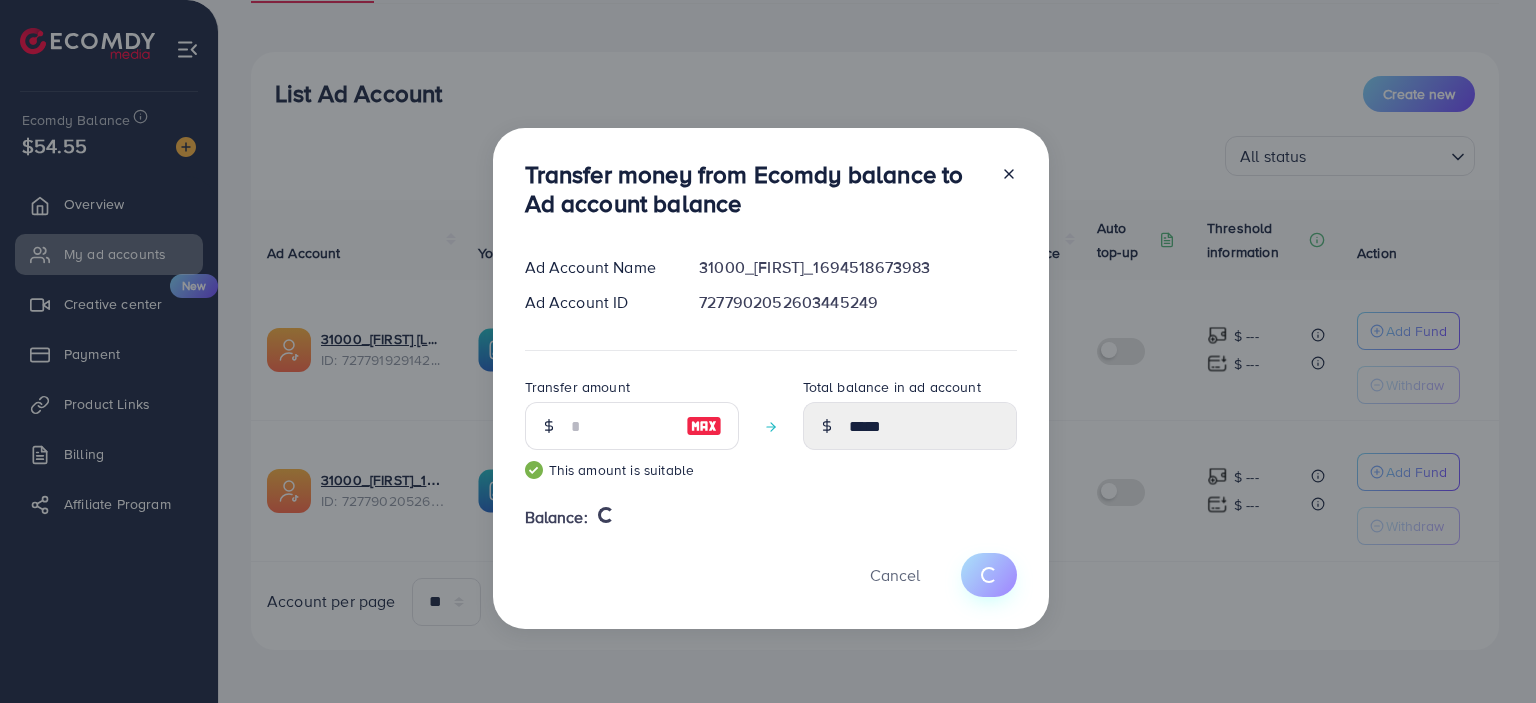 type 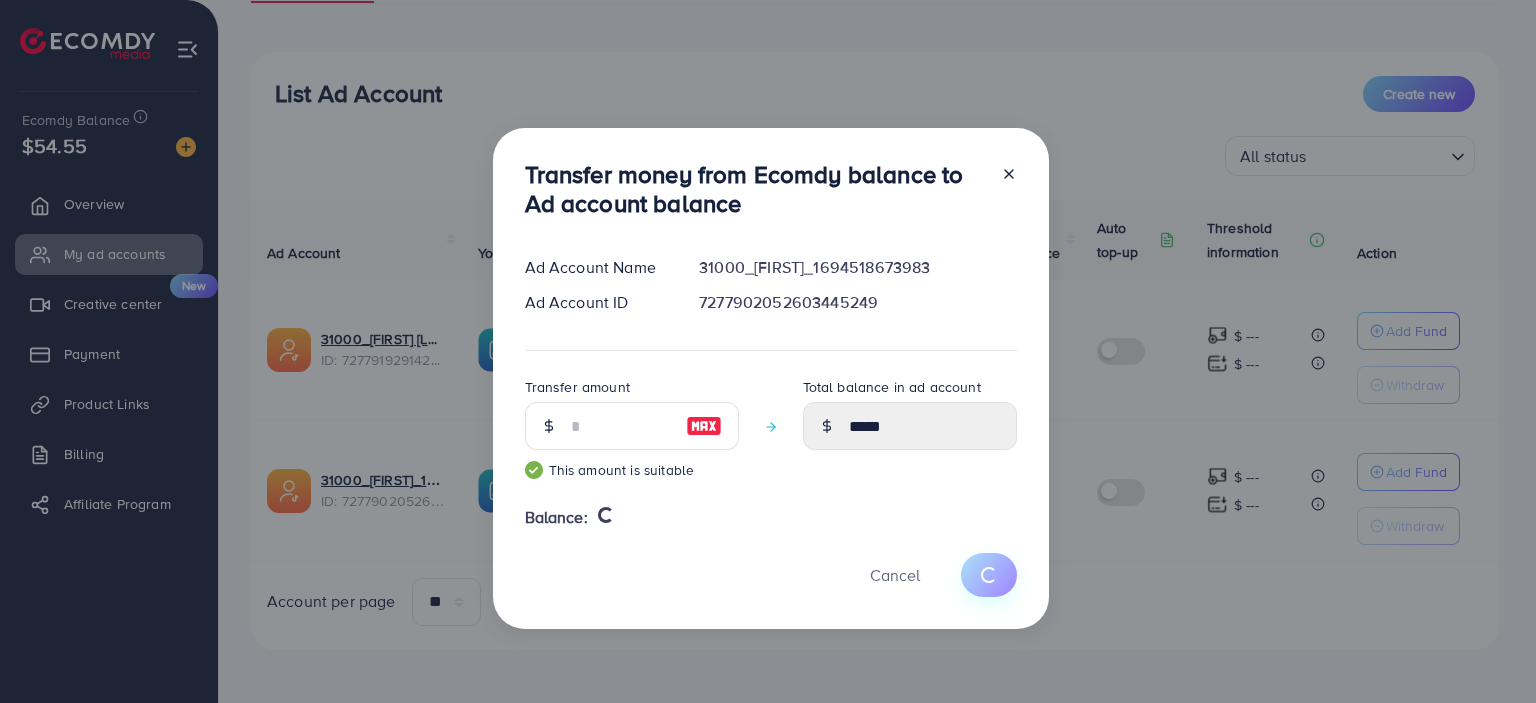 type on "*" 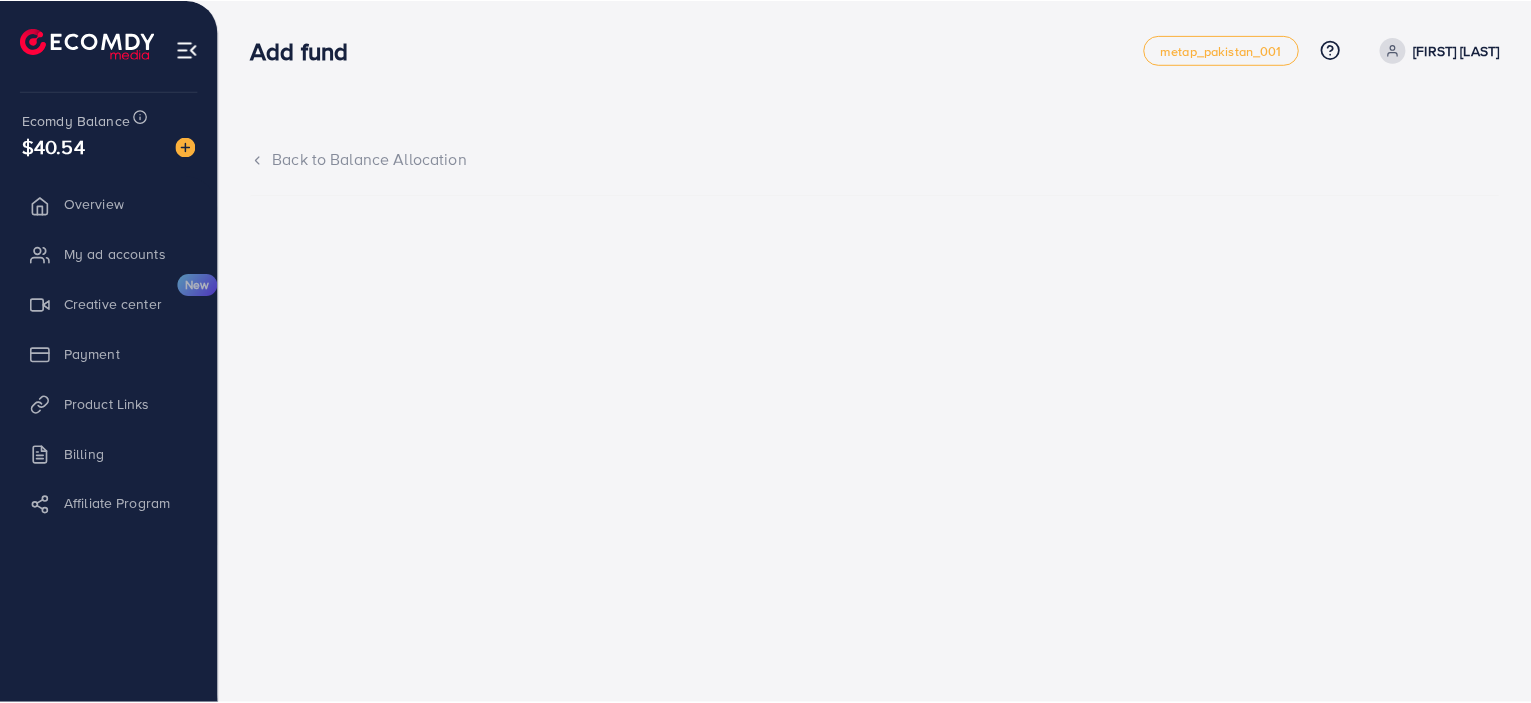 scroll, scrollTop: 0, scrollLeft: 0, axis: both 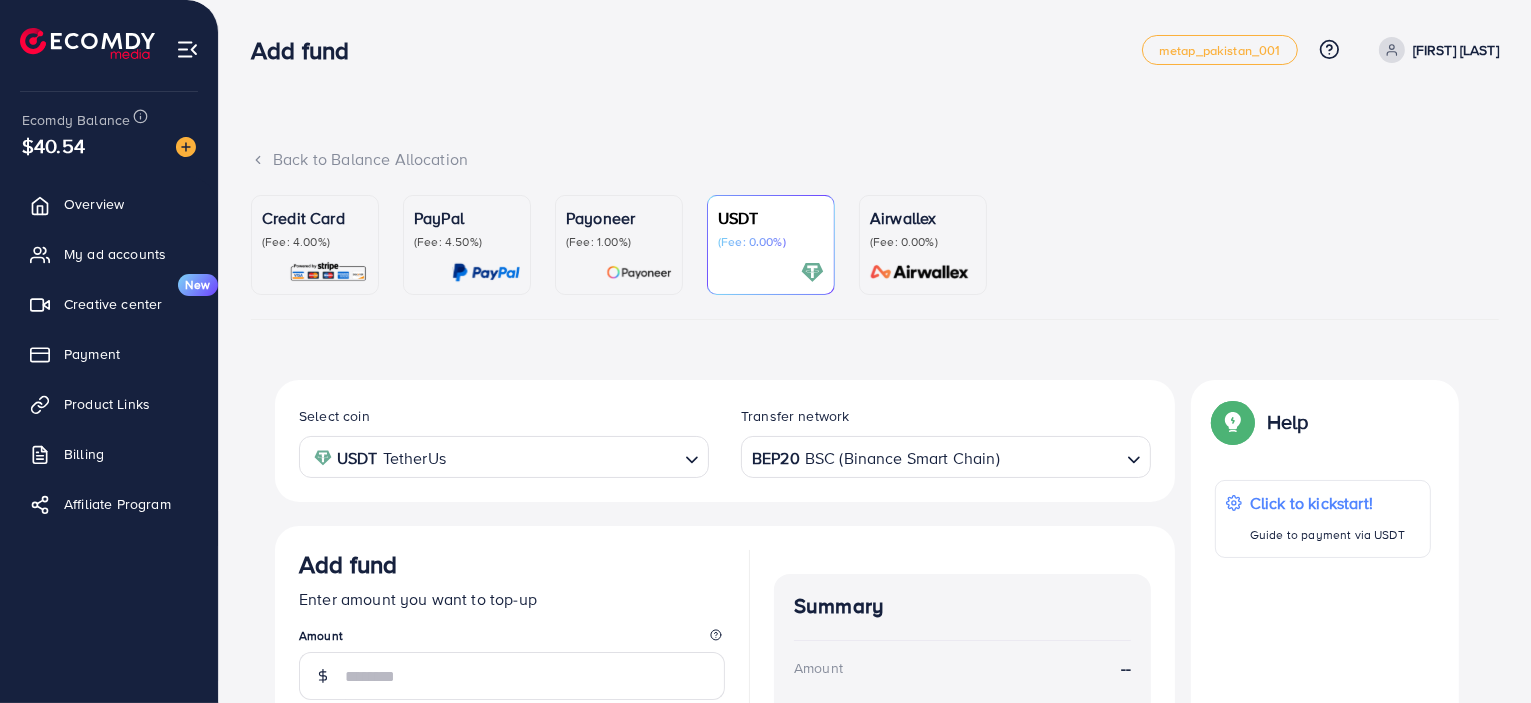 click on "Back to Balance Allocation   Credit Card   (Fee: 4.00%)   PayPal   (Fee: 4.50%)   Payoneer   (Fee: 1.00%)   USDT   (Fee: 0.00%)   Airwallex   (Fee: 0.00%)   Top-up Success!   Thanks you for your purchase. Please check your balance again.   Summary   Client   [FIRST] [LAST]   Amount   0 USD   Payment Method   [CARD_TYPE]   Credit card fee  0 USD  Tax  0 USD  Total Amount = Amount  + Tax + Credit card fee    0 USD   Recharge   Show me Ad Account  *You can download the invoice   here  Credit Card  My Credit Cards   Card ID   Status   **** [LAST_FOUR]   Pending   Active  Add credit card  Guaranteed  SAFE  Checkout   Email   Card Number   Expired   CVC   Name on card   Add card   If you have any problem, please contact us by   Live Chat   Help   Help   Click to kickstart!   Guide to payment via USDT   If you have any problem, please contact us by   Live Chat   Top-up fail!  Your transaction cannot be completed with error:   Summary   Amount   [FIRST] [LAST]   Client   0 USD   Payment Method   [PAYMENT_METHOD]   Tax  0 USD  0 USD  $50" at bounding box center [875, 553] 